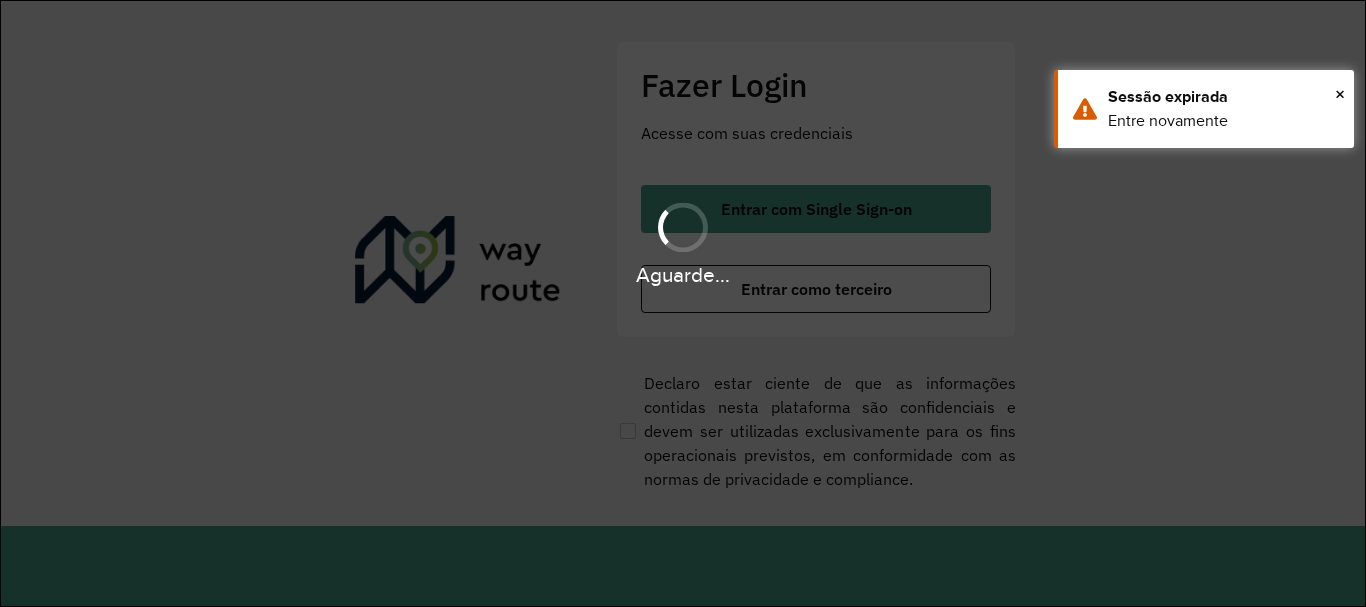 scroll, scrollTop: 0, scrollLeft: 0, axis: both 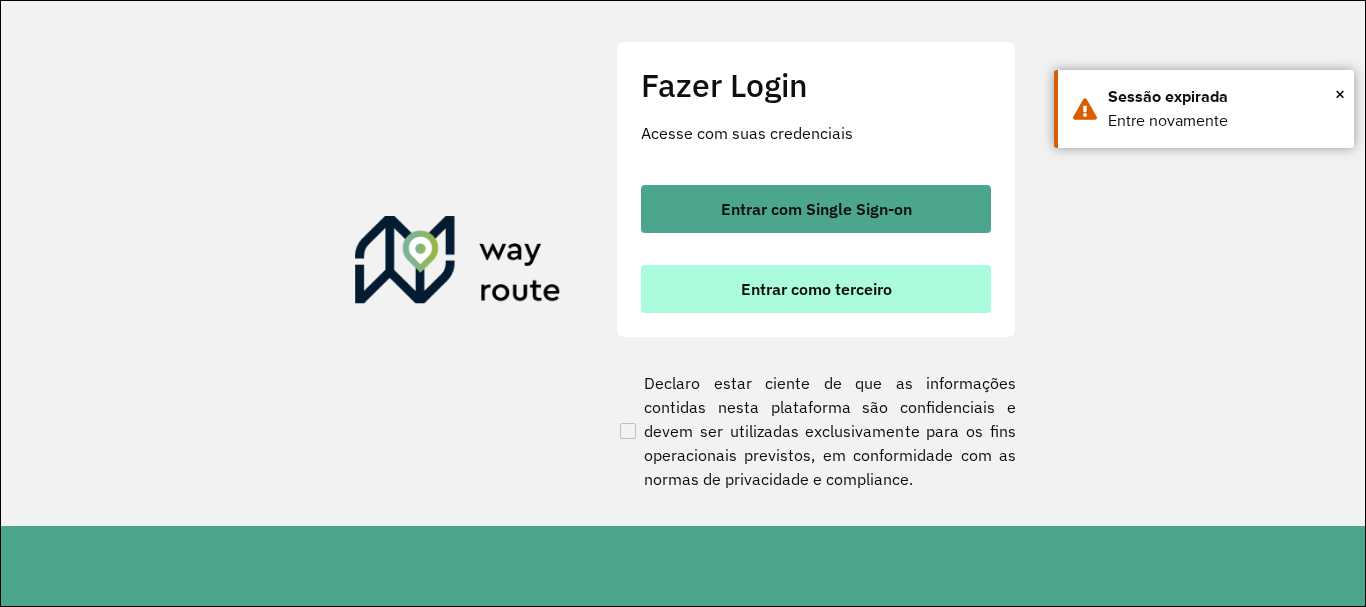 click on "Entrar como terceiro" at bounding box center (816, 289) 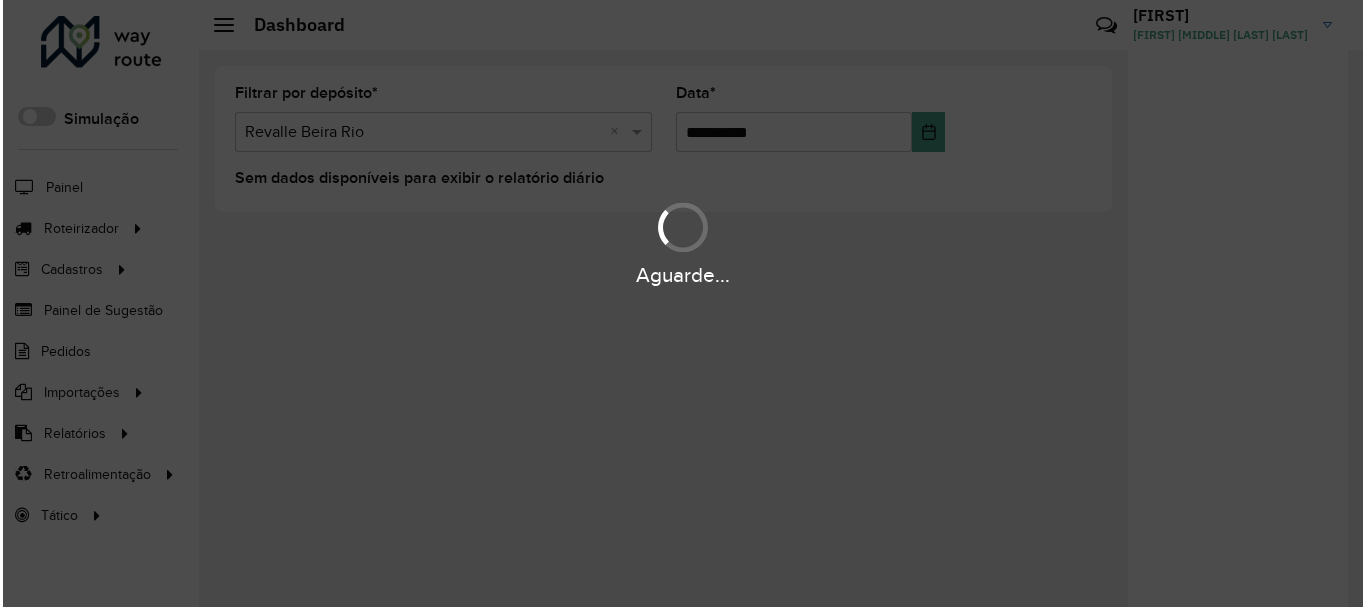 scroll, scrollTop: 0, scrollLeft: 0, axis: both 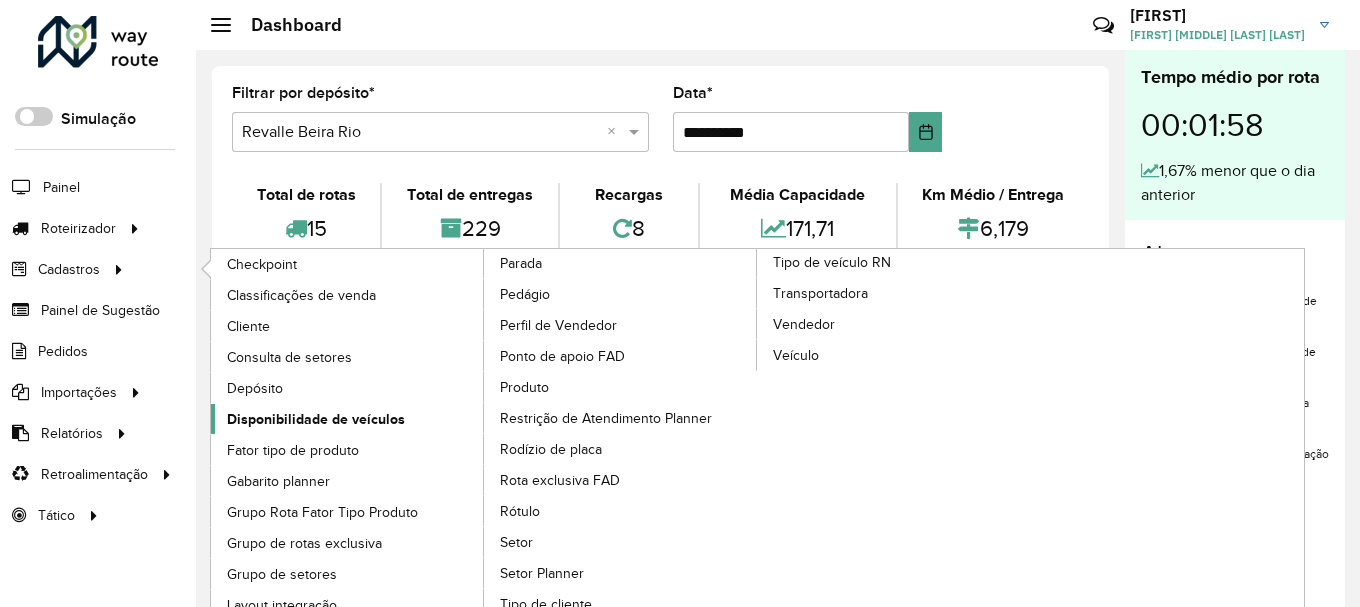 click on "Disponibilidade de veículos" 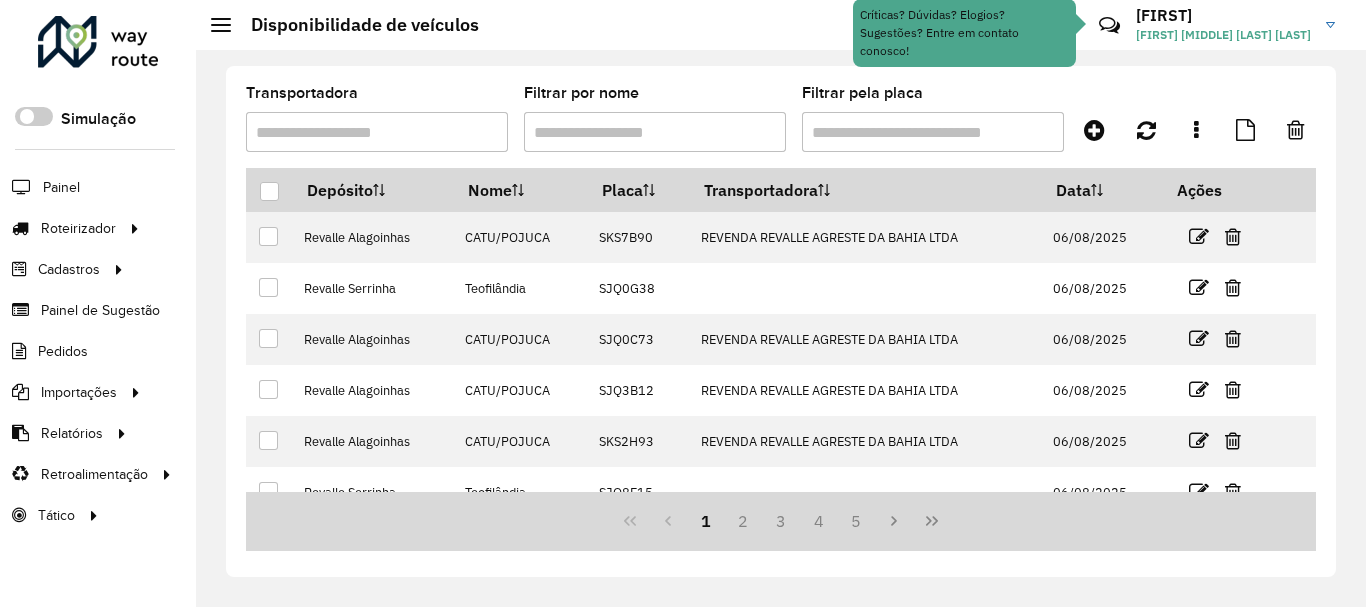 click on "Transportadora" at bounding box center (377, 132) 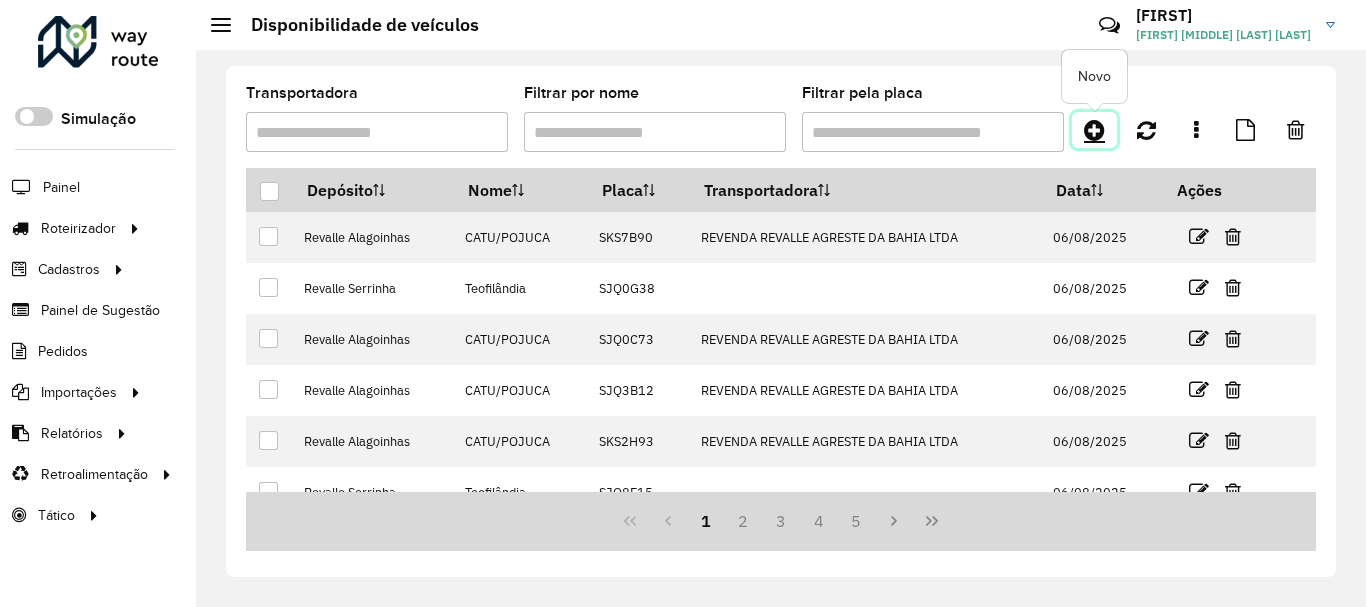 click 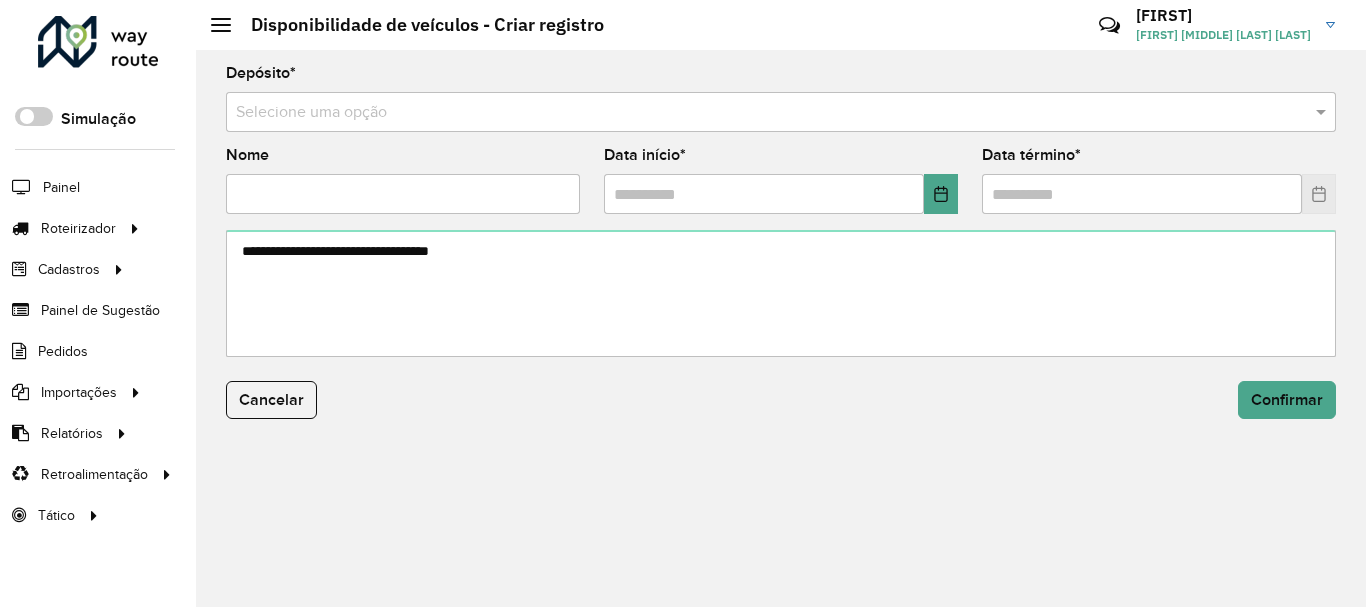 click at bounding box center [761, 113] 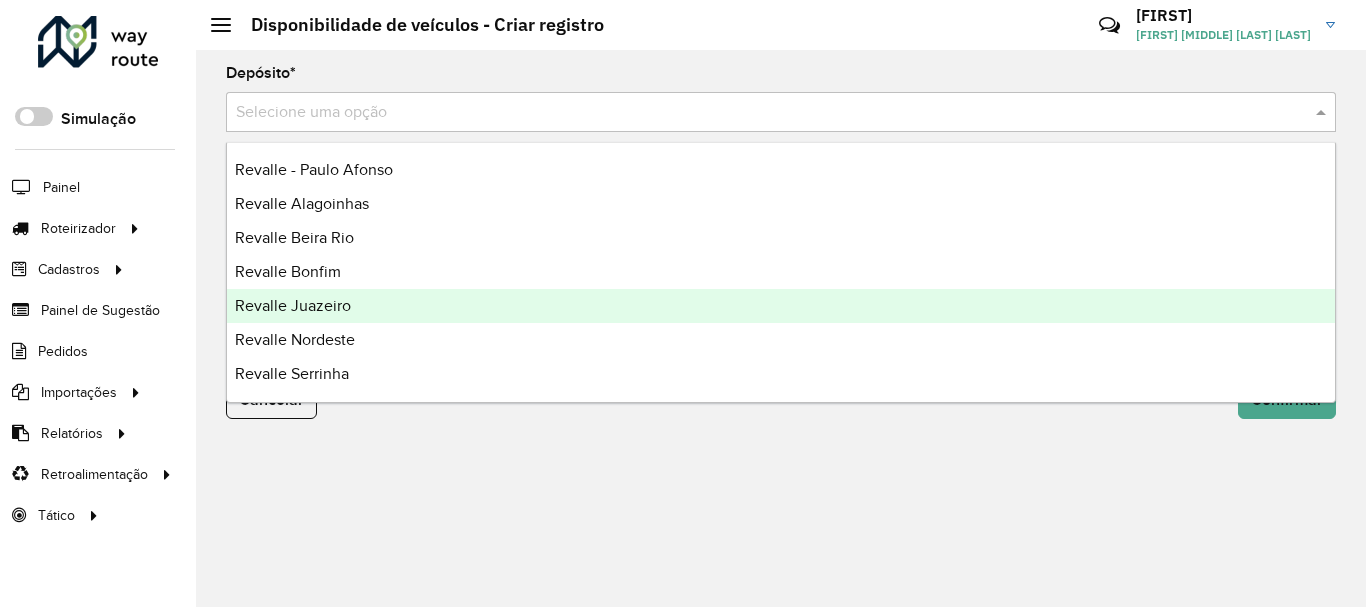 click on "Revalle Juazeiro" at bounding box center (293, 305) 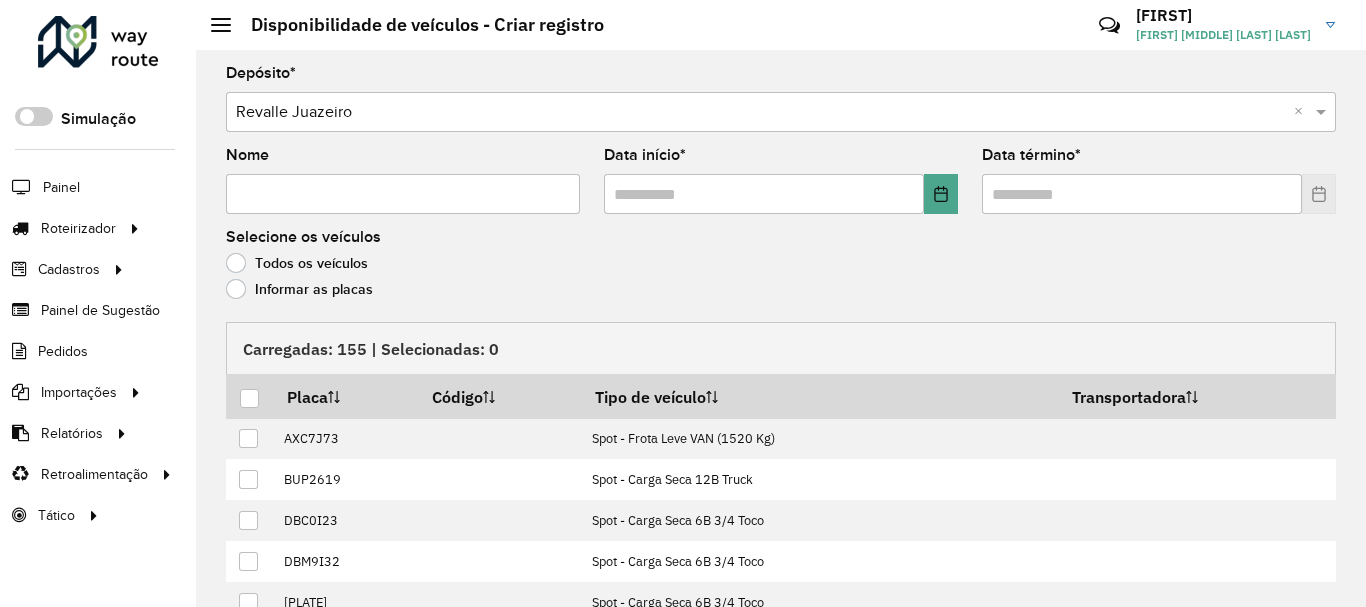 click on "Nome" at bounding box center [403, 194] 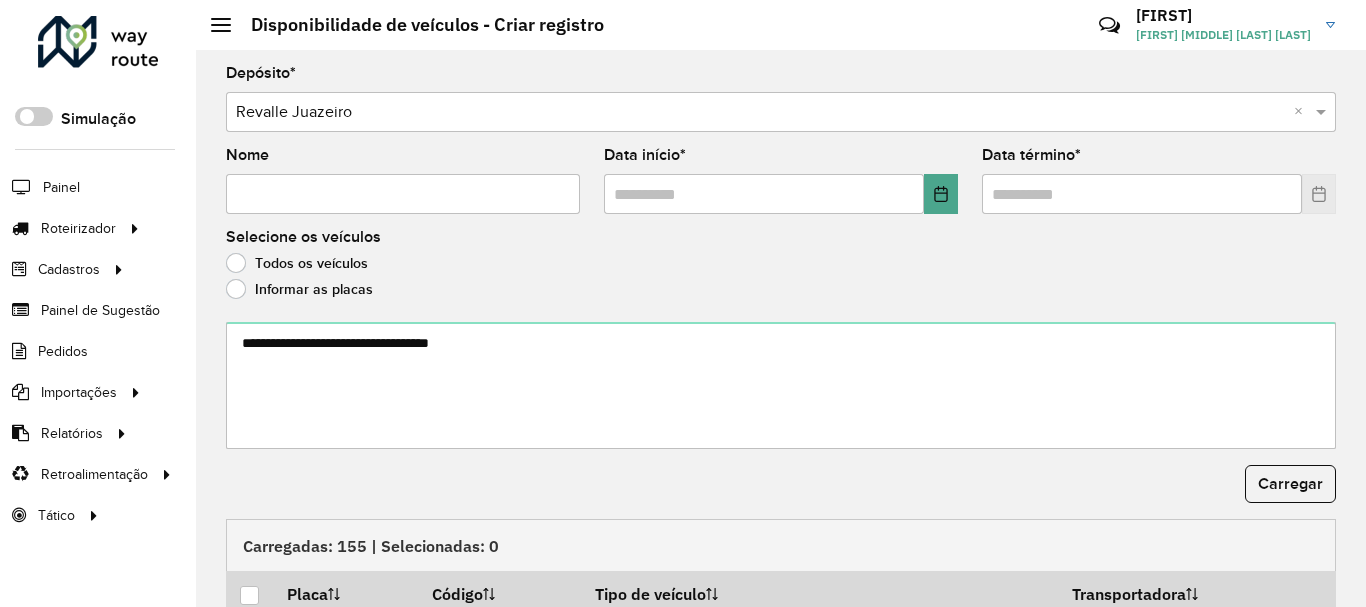 click on "Nome" at bounding box center (403, 194) 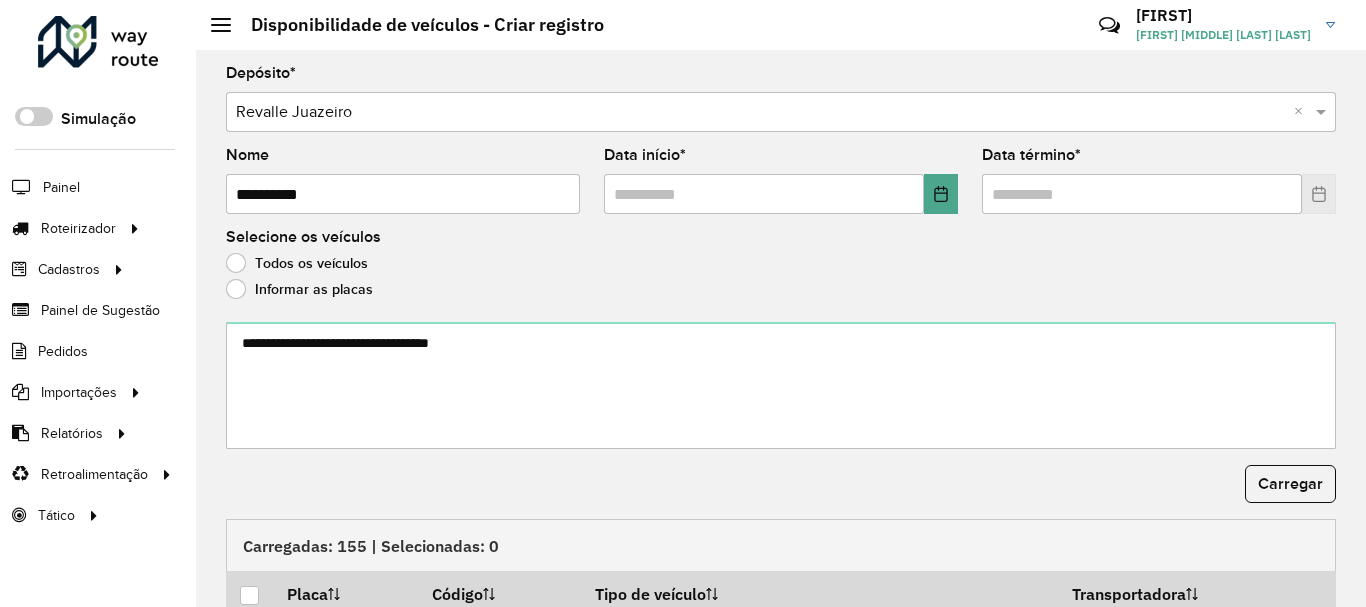 type on "**********" 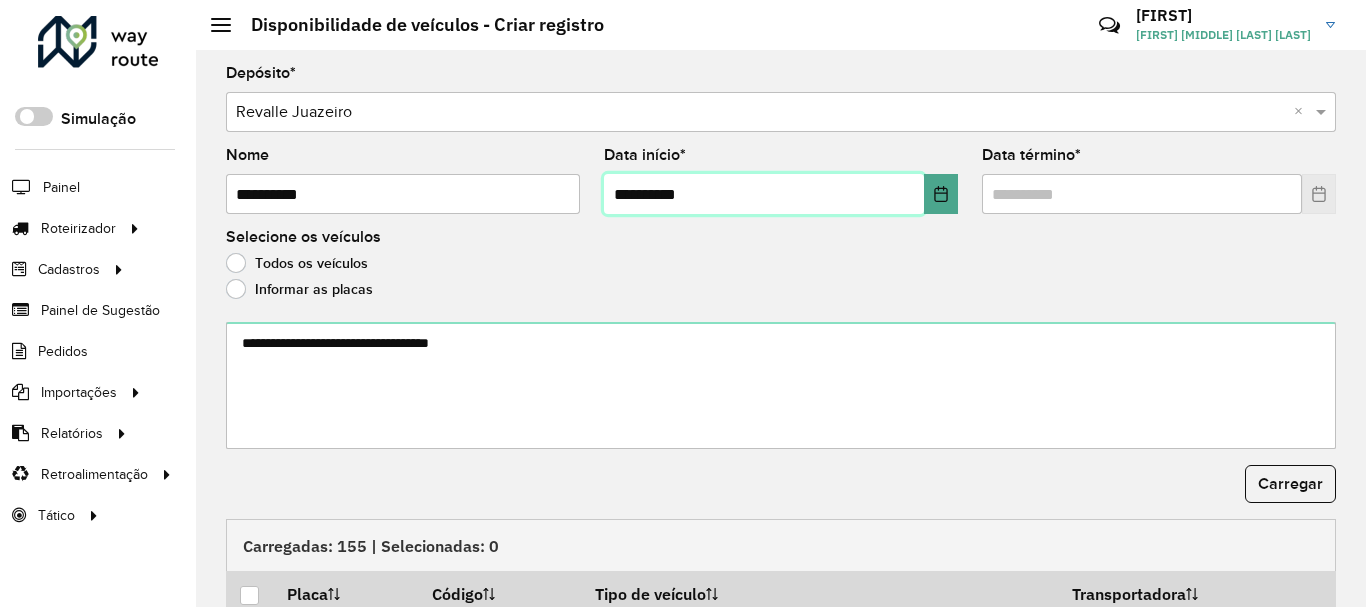 type on "**********" 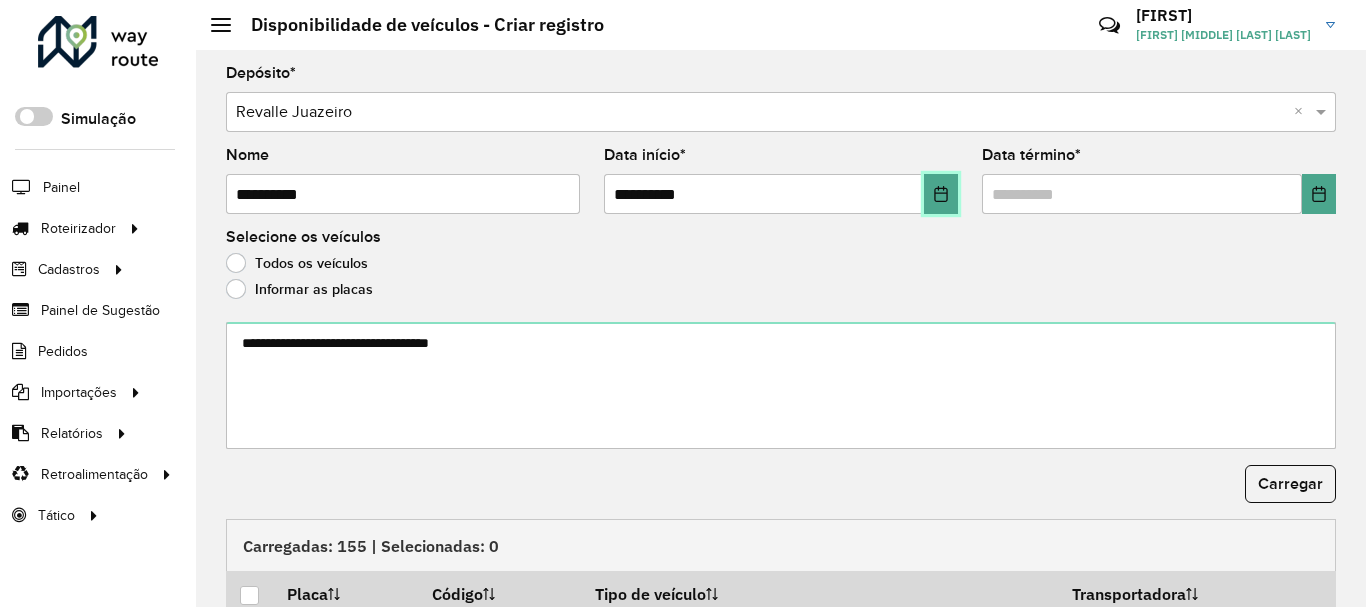 type 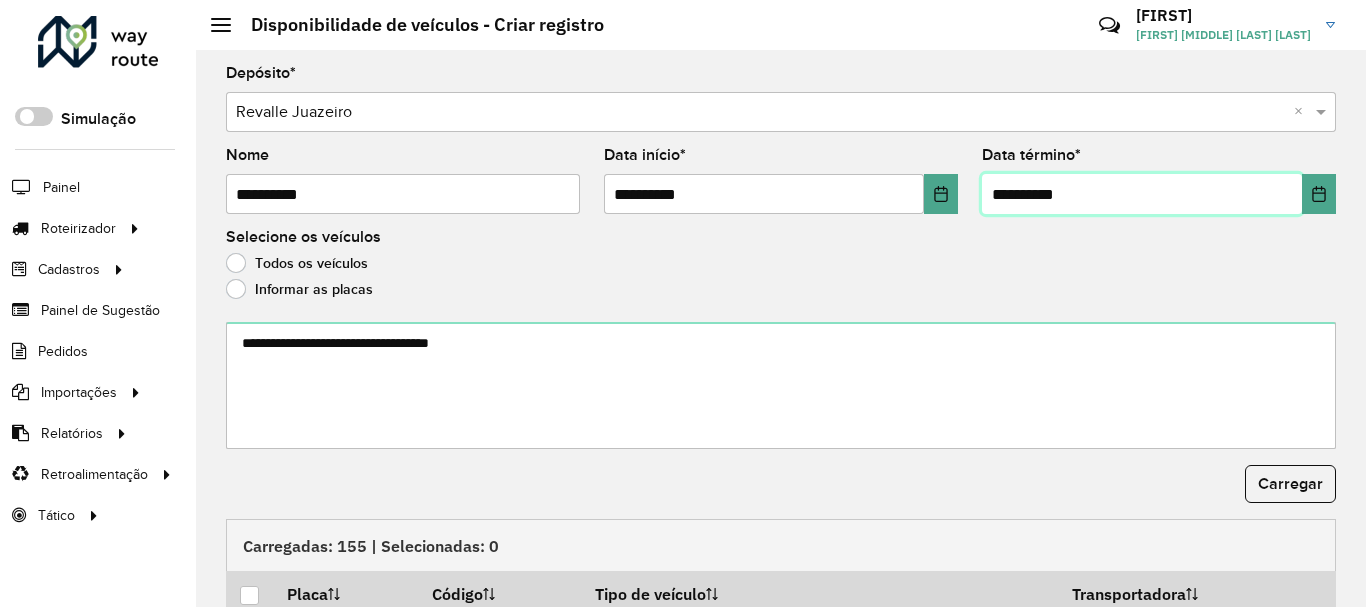 type on "**********" 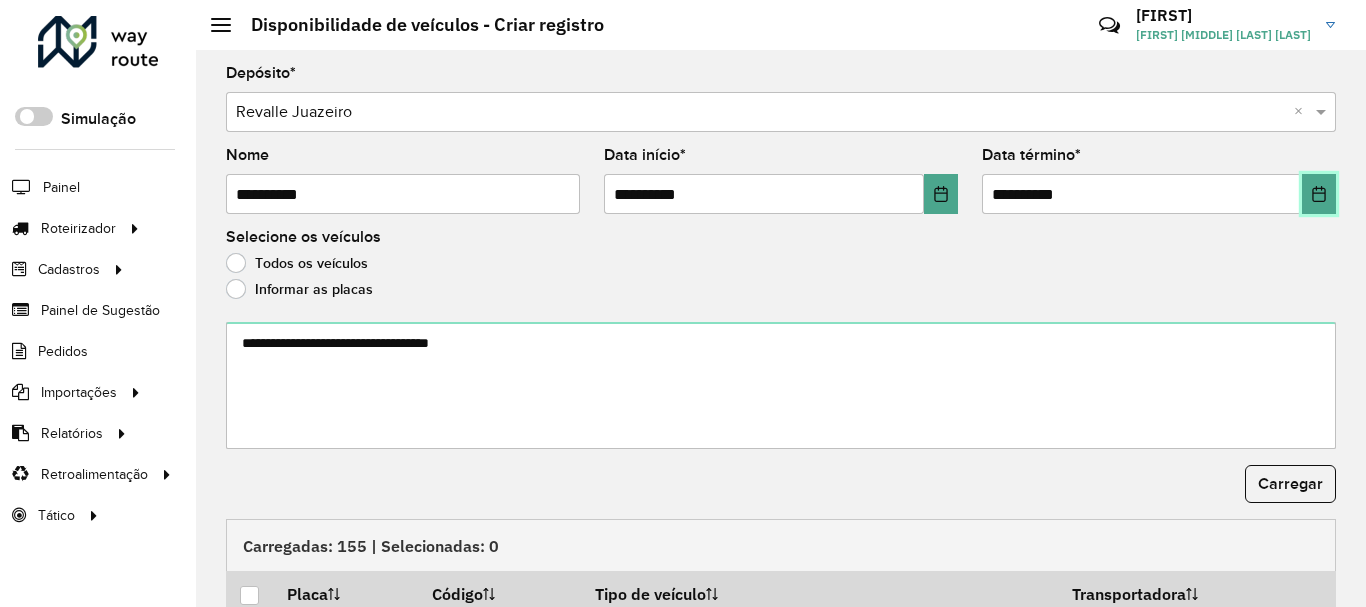 type 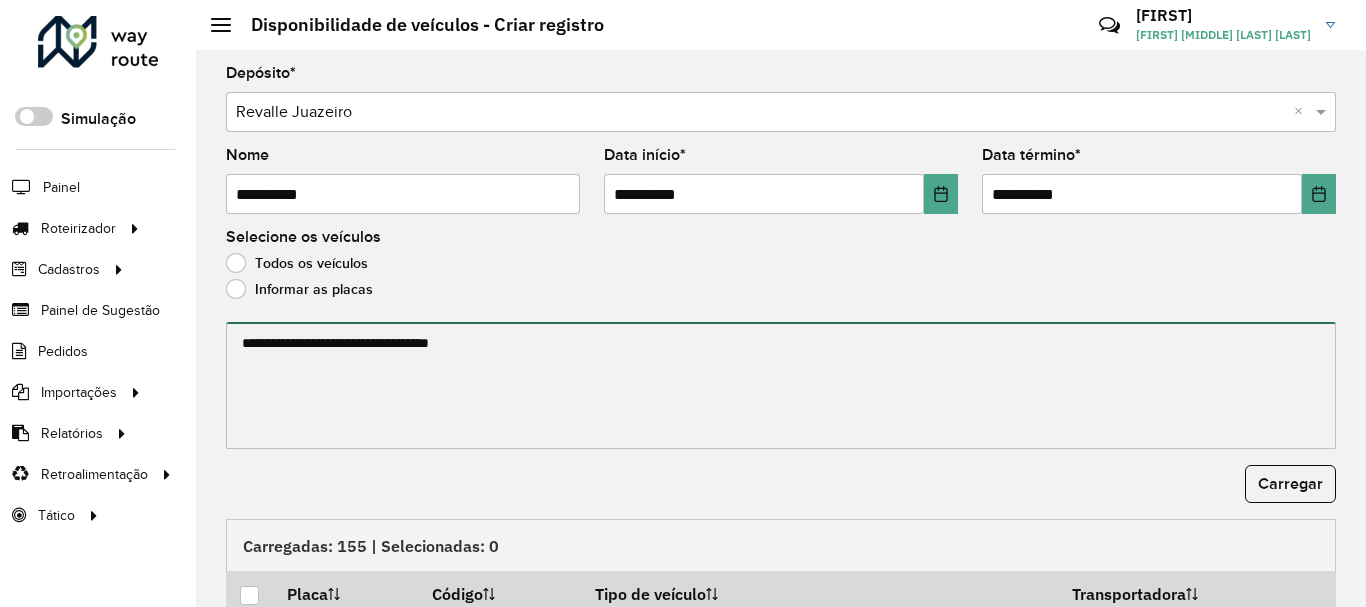 click at bounding box center (781, 385) 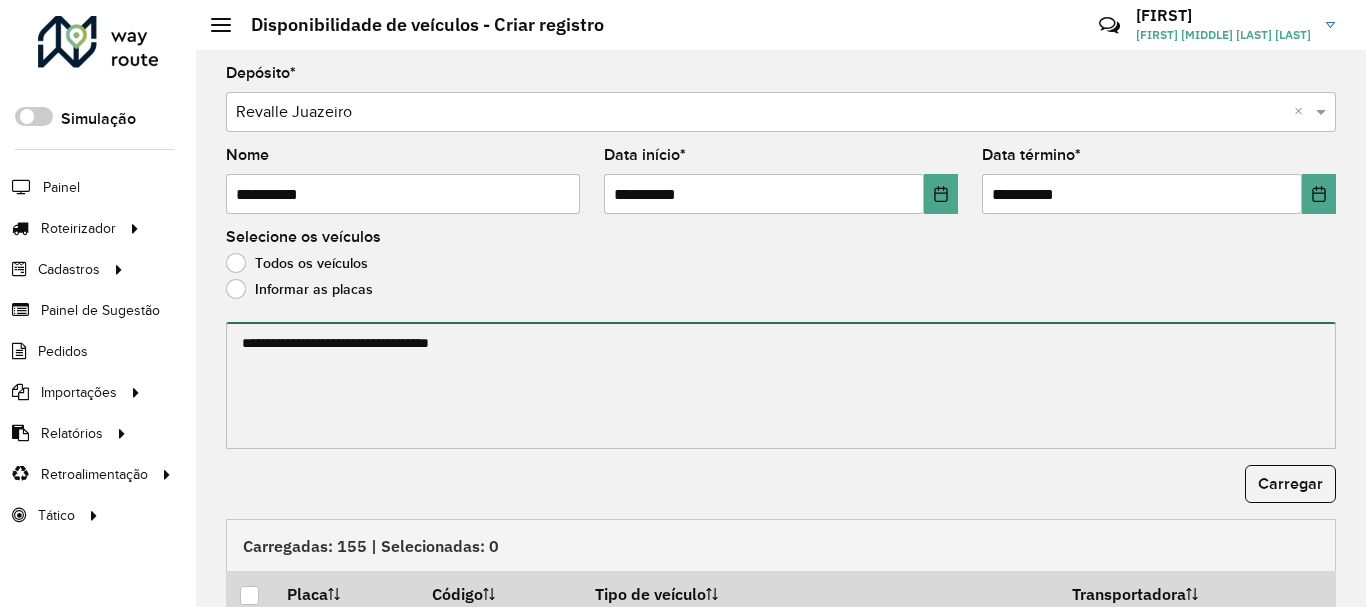 click at bounding box center (781, 385) 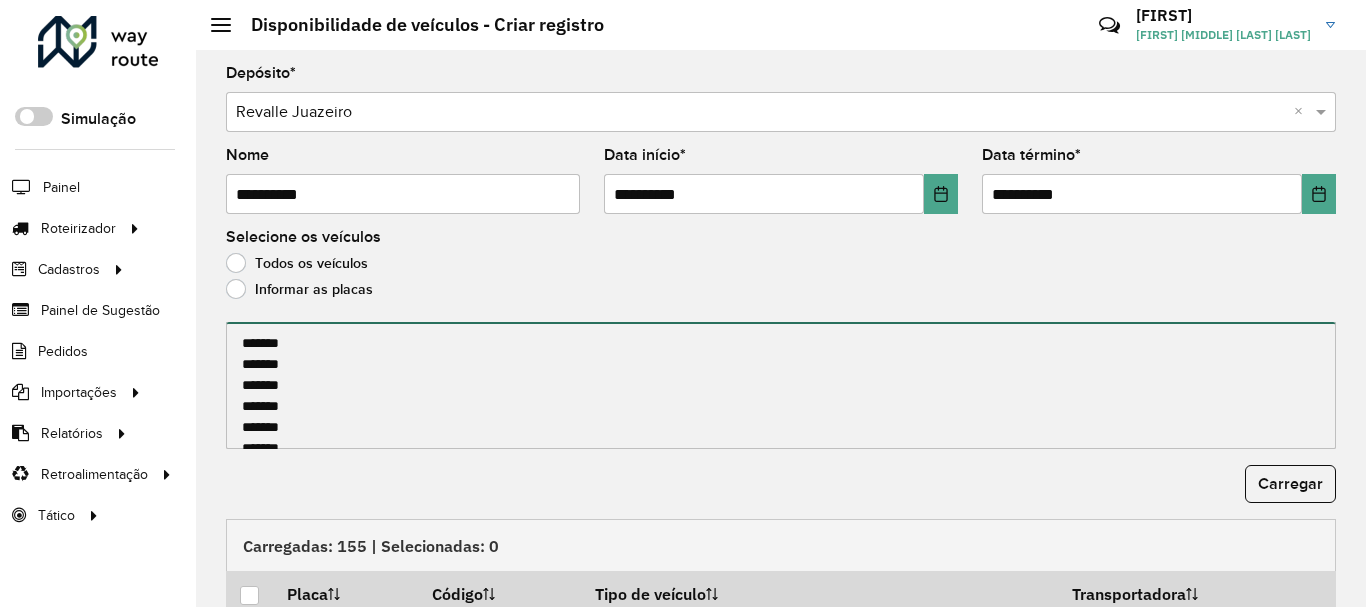 scroll, scrollTop: 448, scrollLeft: 0, axis: vertical 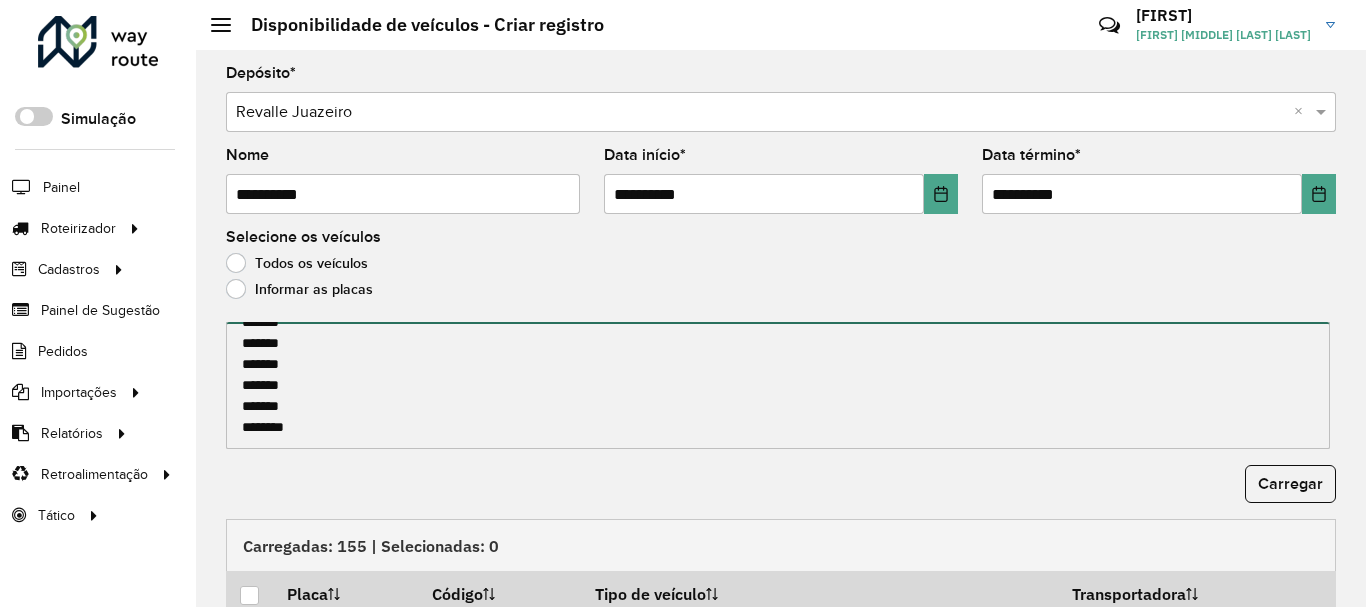 paste on "*******
*******
*******
*******
*******
*******
*******
*******
*******
*******
*******
*******
*******" 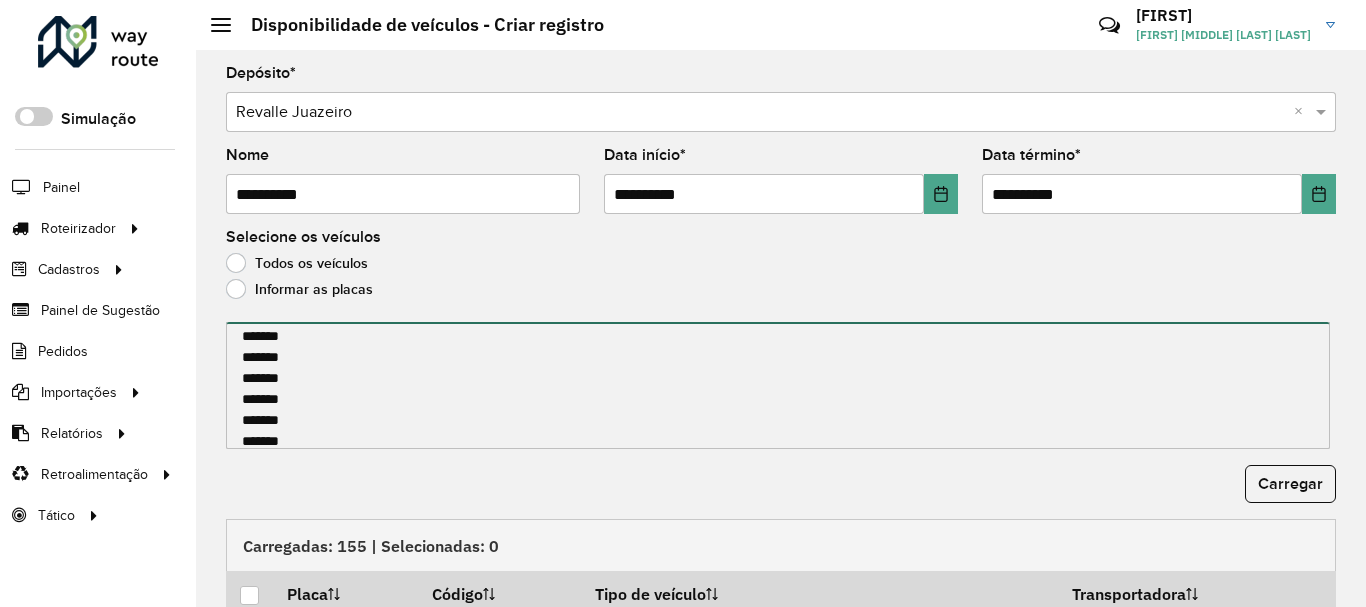 scroll, scrollTop: 721, scrollLeft: 0, axis: vertical 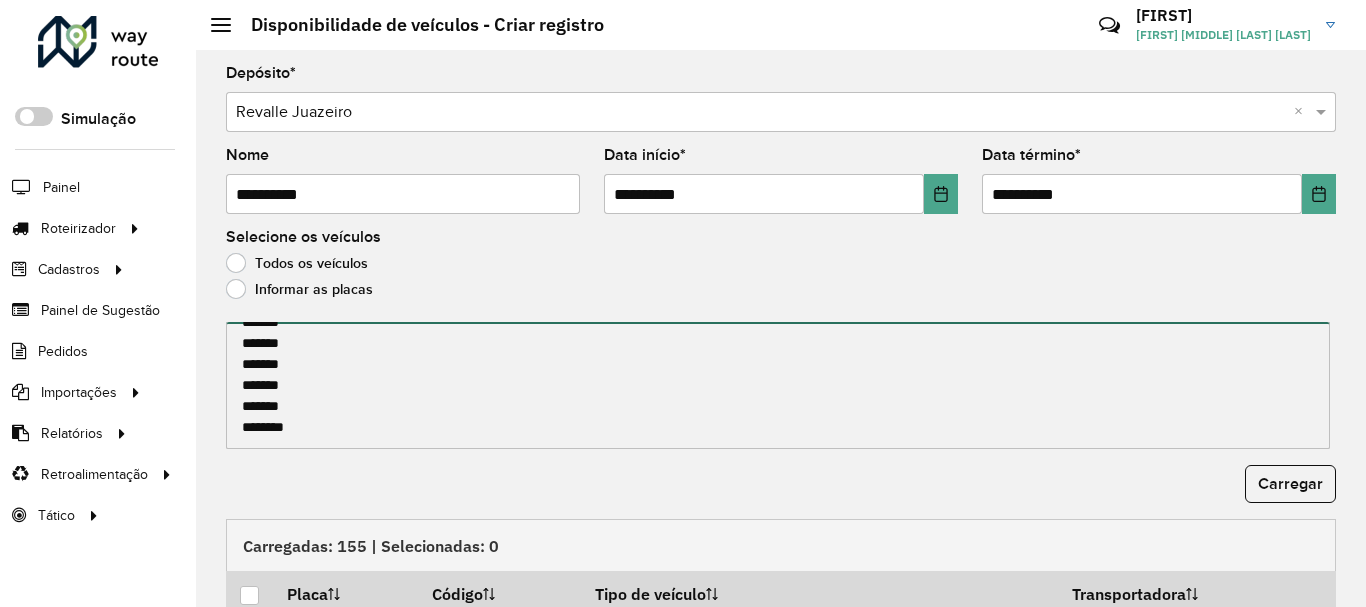 type on "*******
*******
*******
*******
*******
*******
*******
*******
*******
*******
*******
*******
*******
*******
*******
*******
*******
*******
*******
*******
*******
*******
*******
*******
*******
*******
*******
*******
*******
*******
*******
*******
*******
*******
*******
*******
*******
*******
*******" 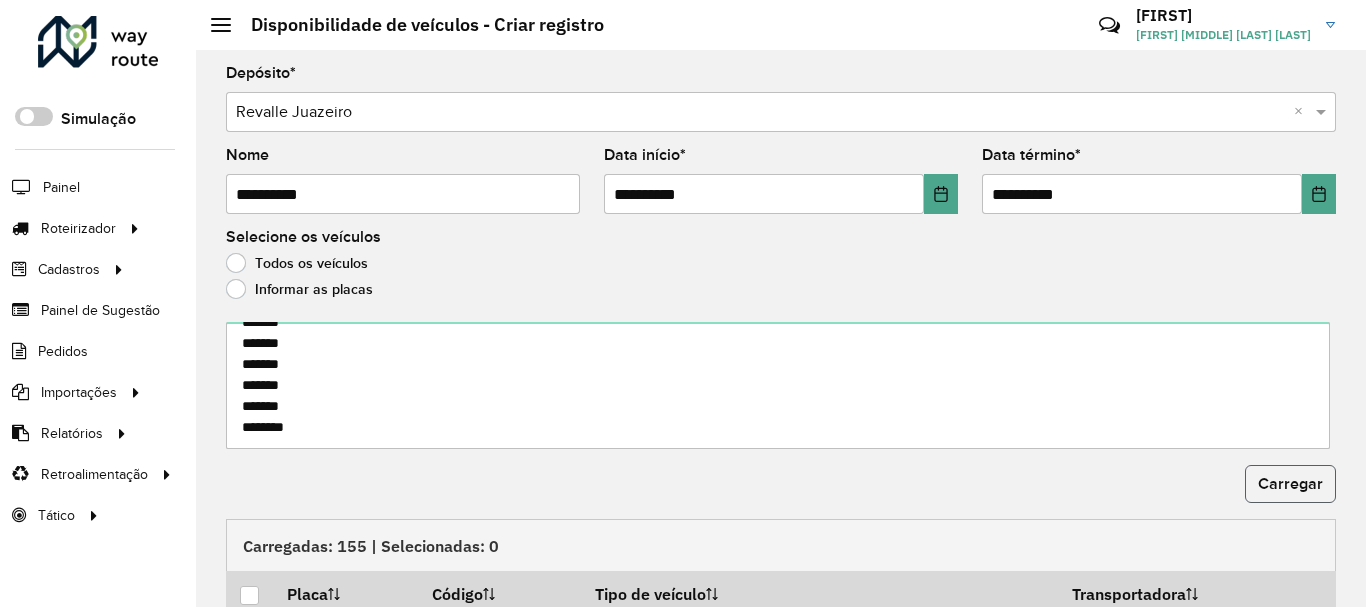 click on "Carregar" 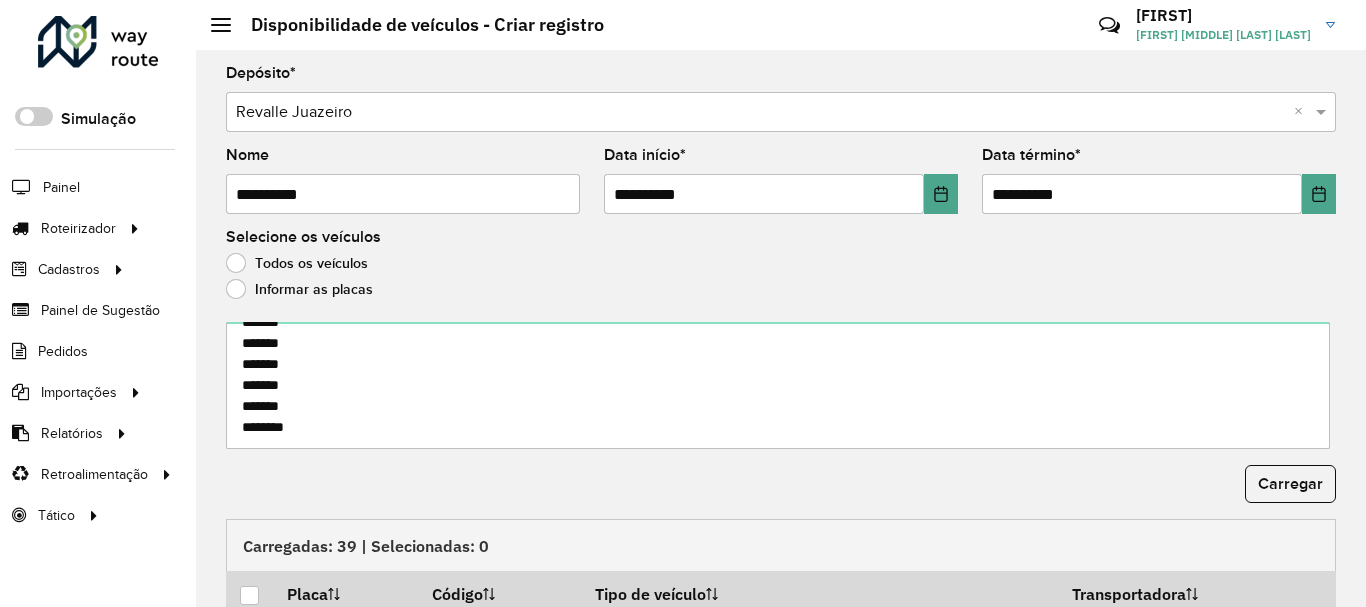 scroll, scrollTop: 735, scrollLeft: 0, axis: vertical 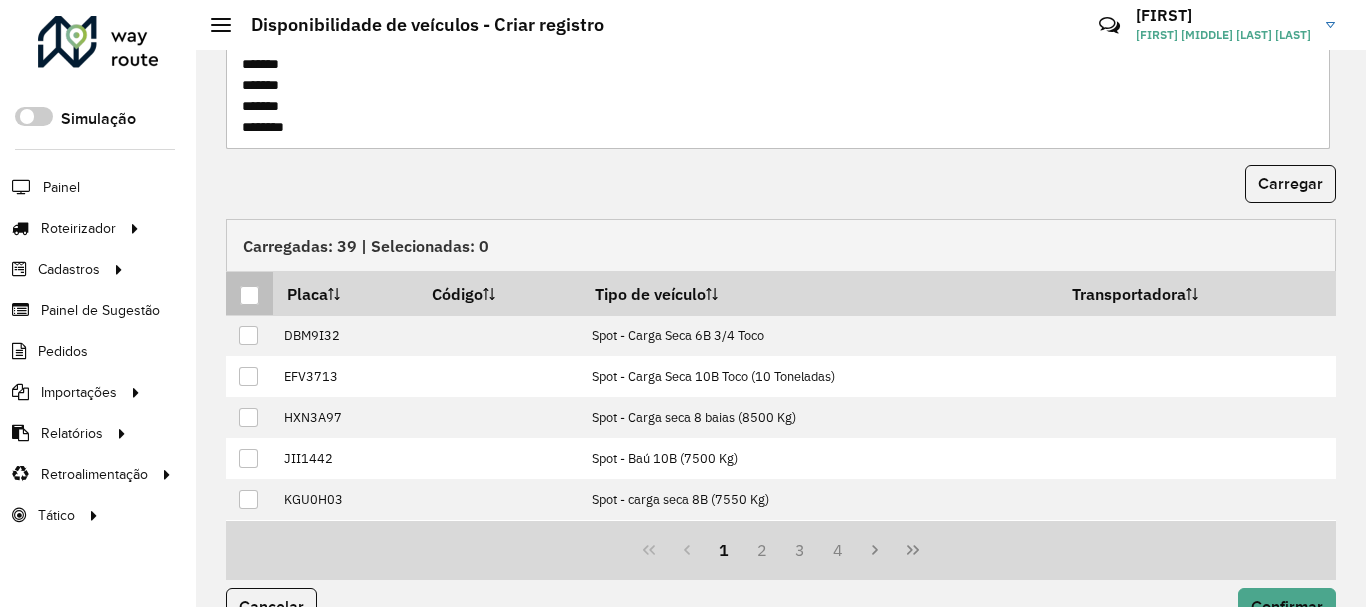 click at bounding box center [249, 295] 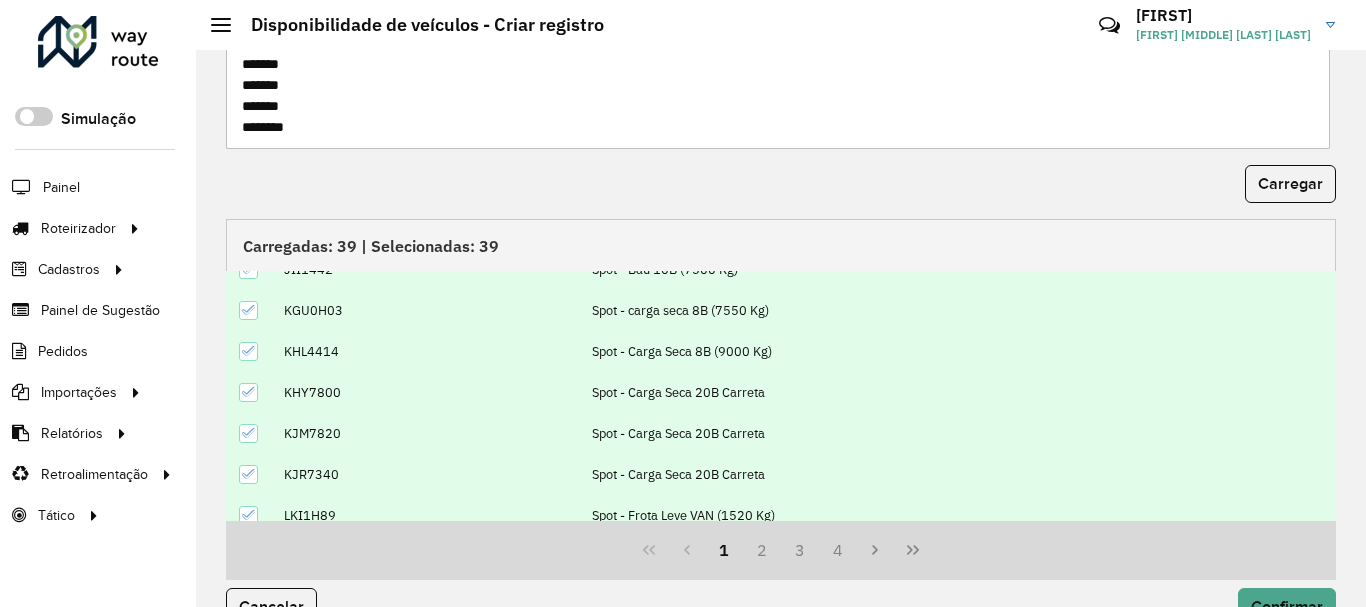 scroll, scrollTop: 200, scrollLeft: 0, axis: vertical 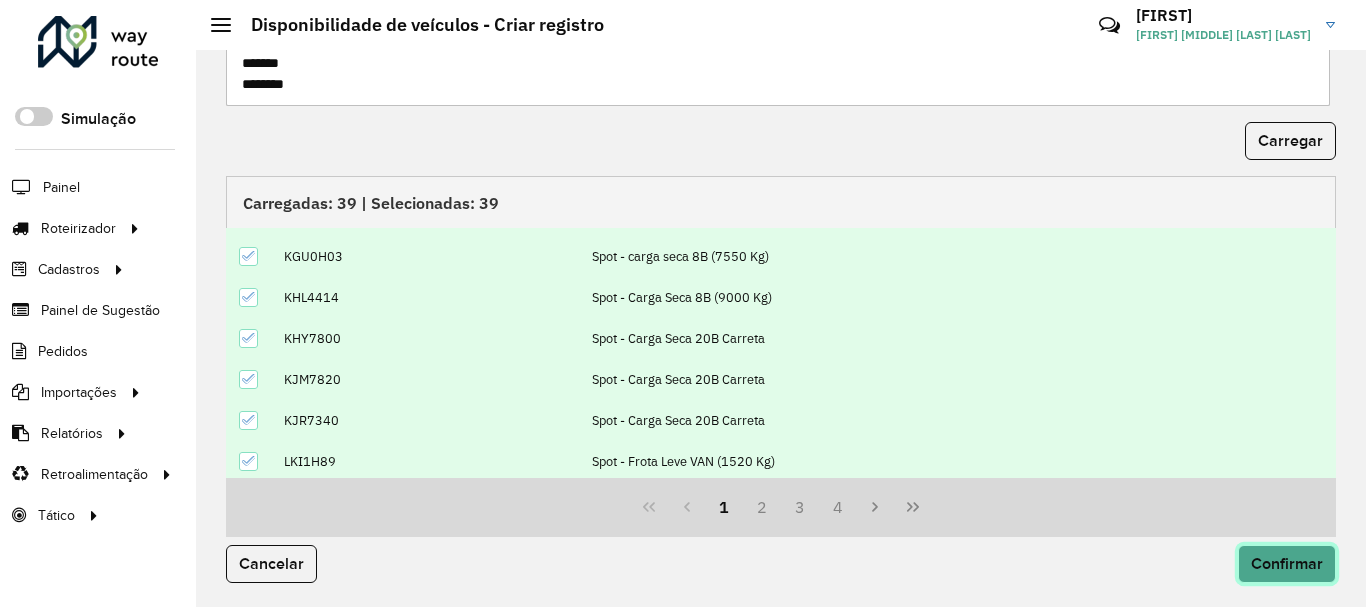click on "Confirmar" 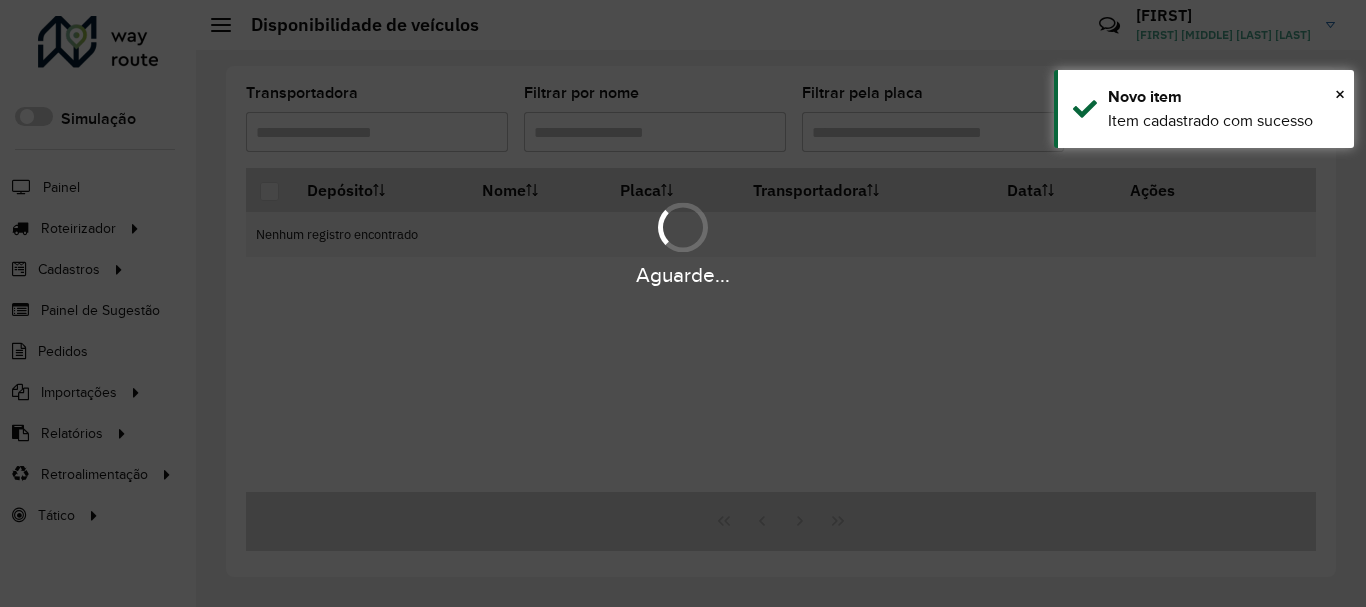 scroll, scrollTop: 0, scrollLeft: 0, axis: both 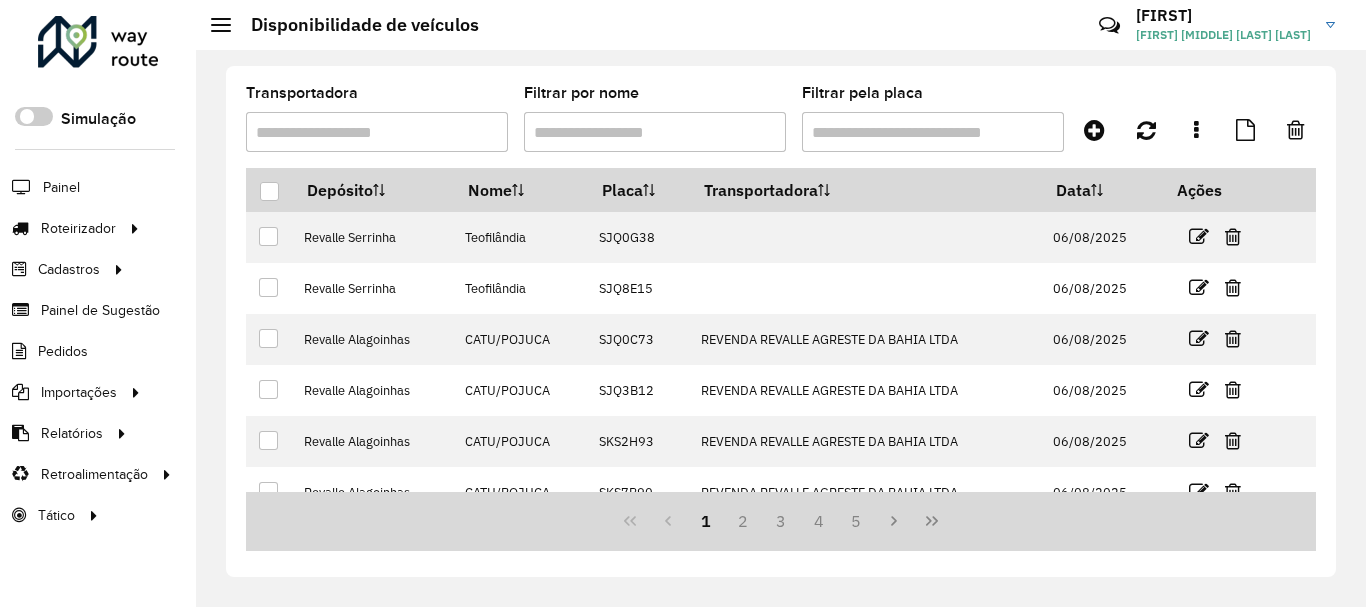 click on "Transportadora" at bounding box center (377, 132) 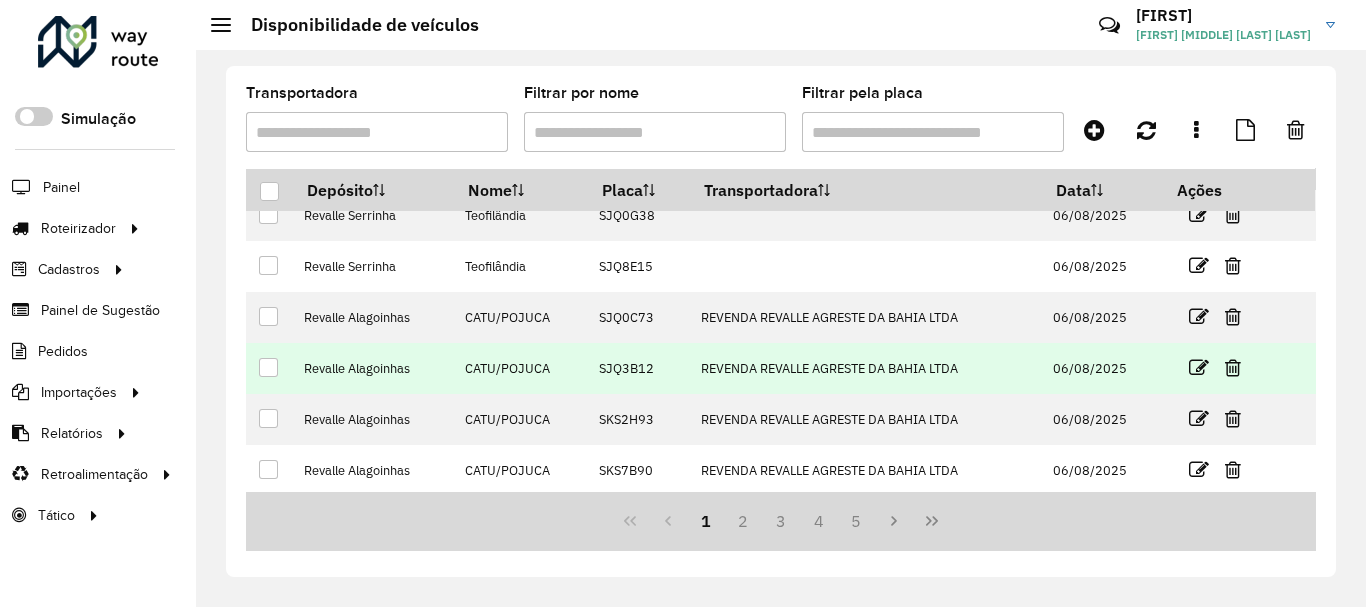 scroll, scrollTop: 0, scrollLeft: 0, axis: both 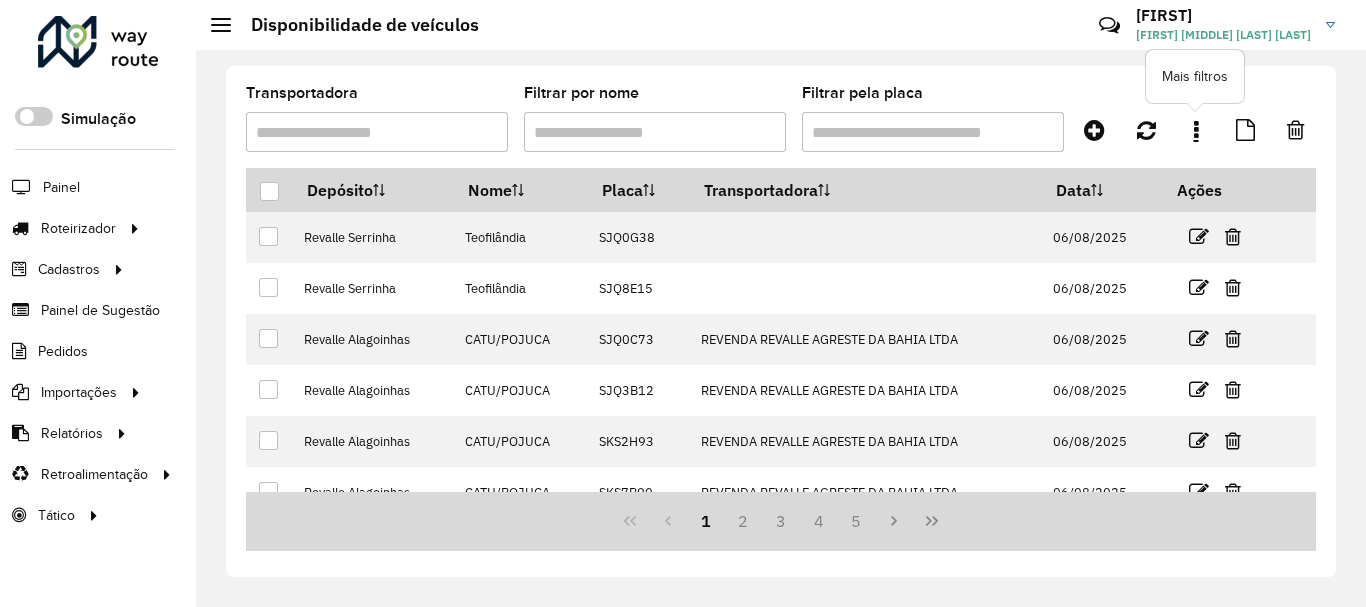 click 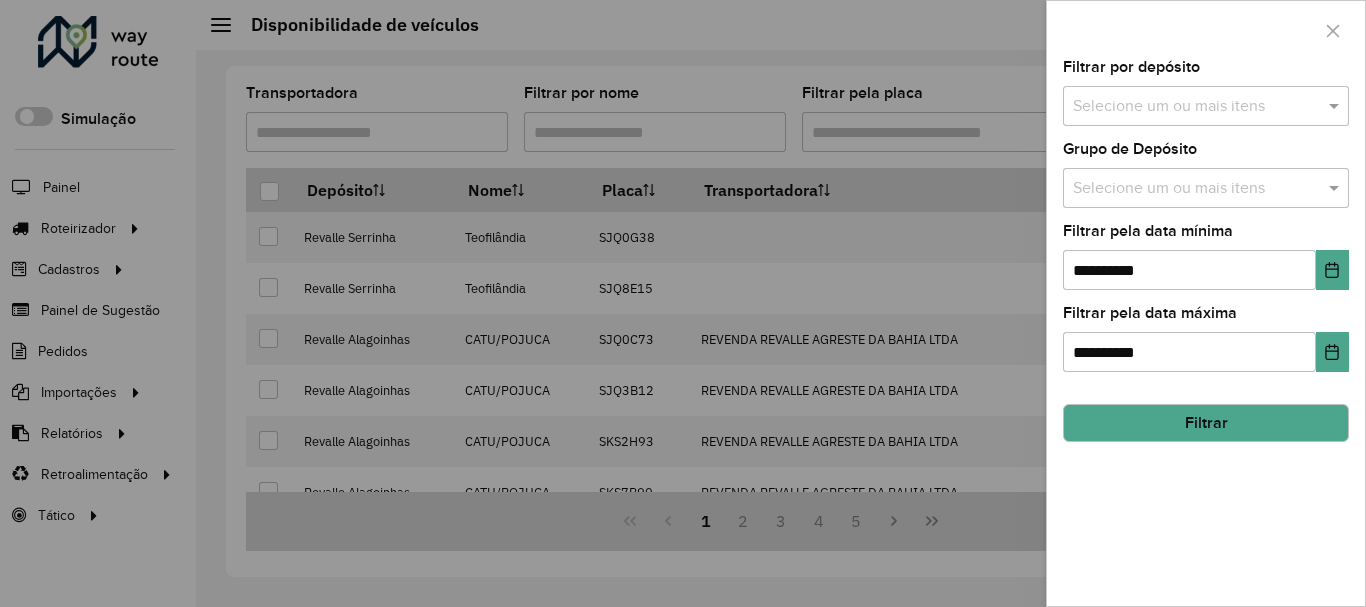 click at bounding box center (1196, 107) 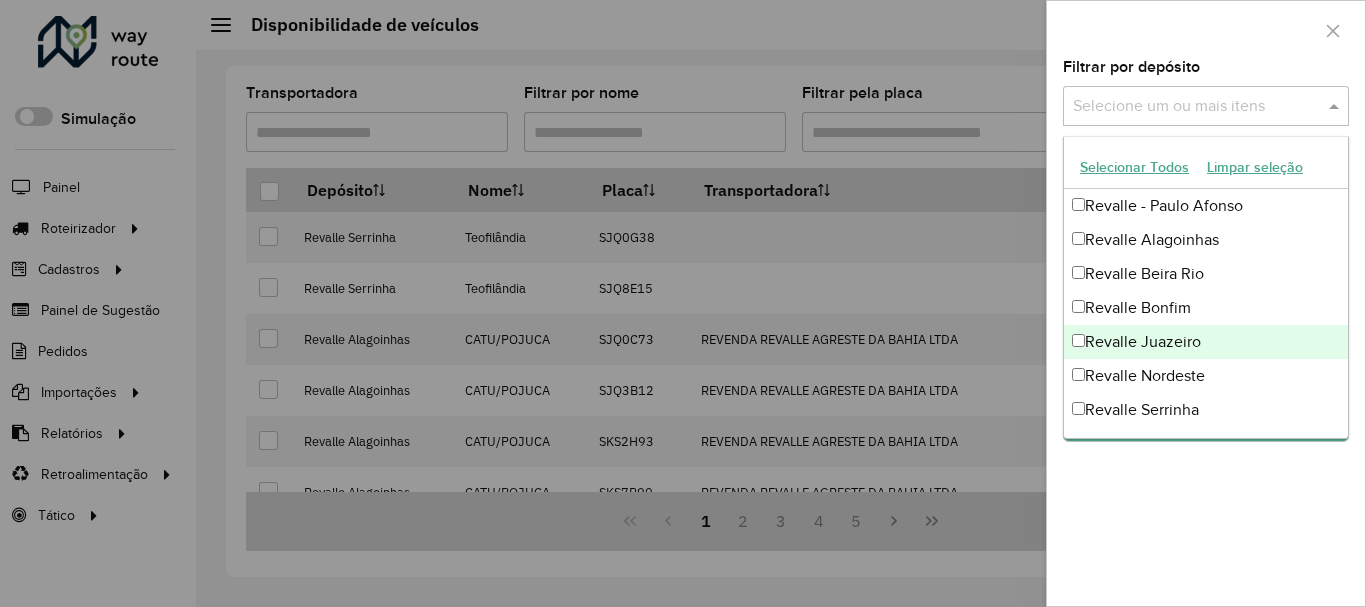 click on "Revalle Juazeiro" at bounding box center (1206, 342) 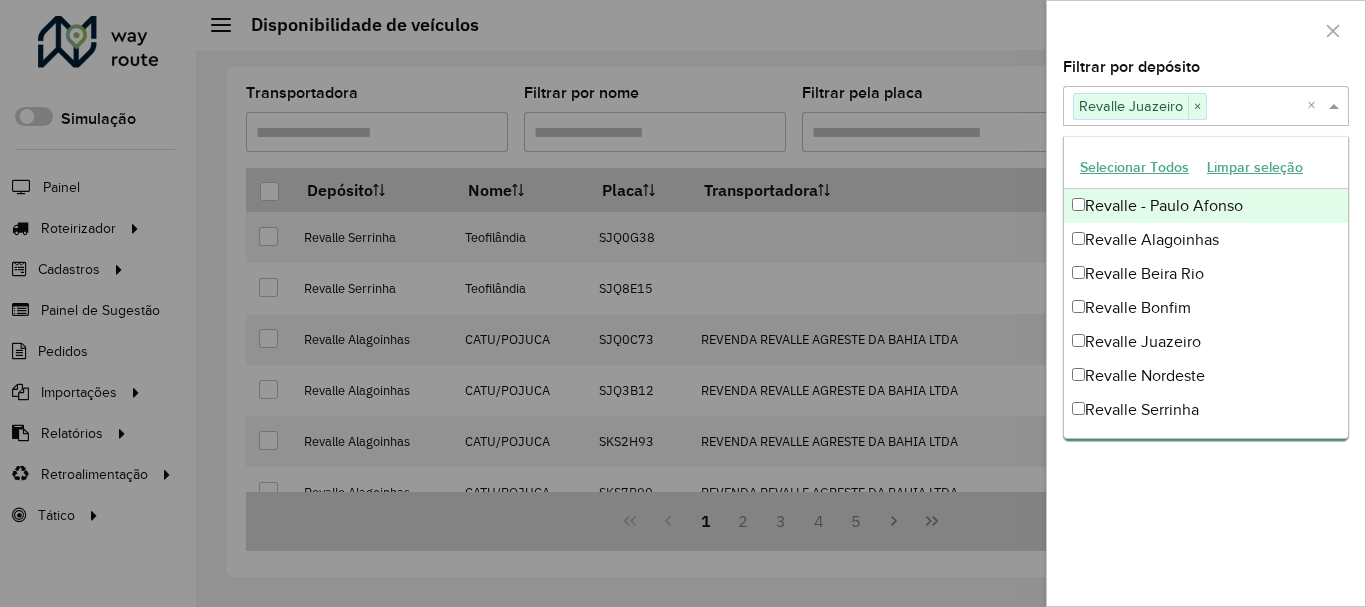 click 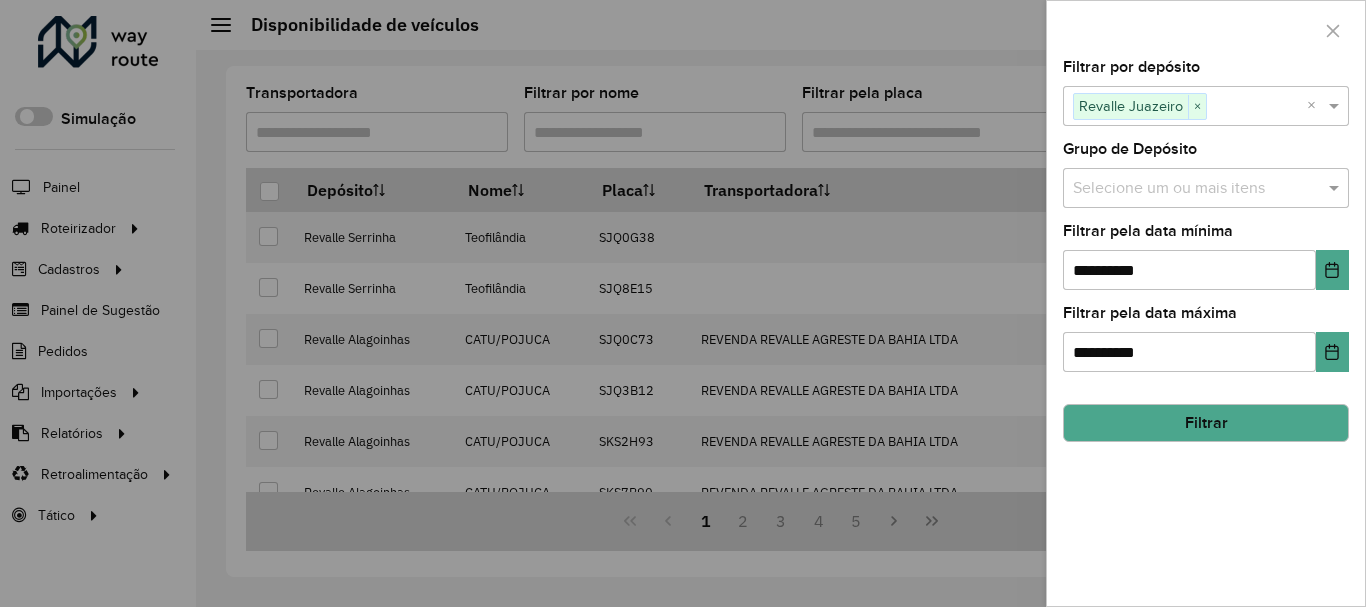 click at bounding box center (1196, 189) 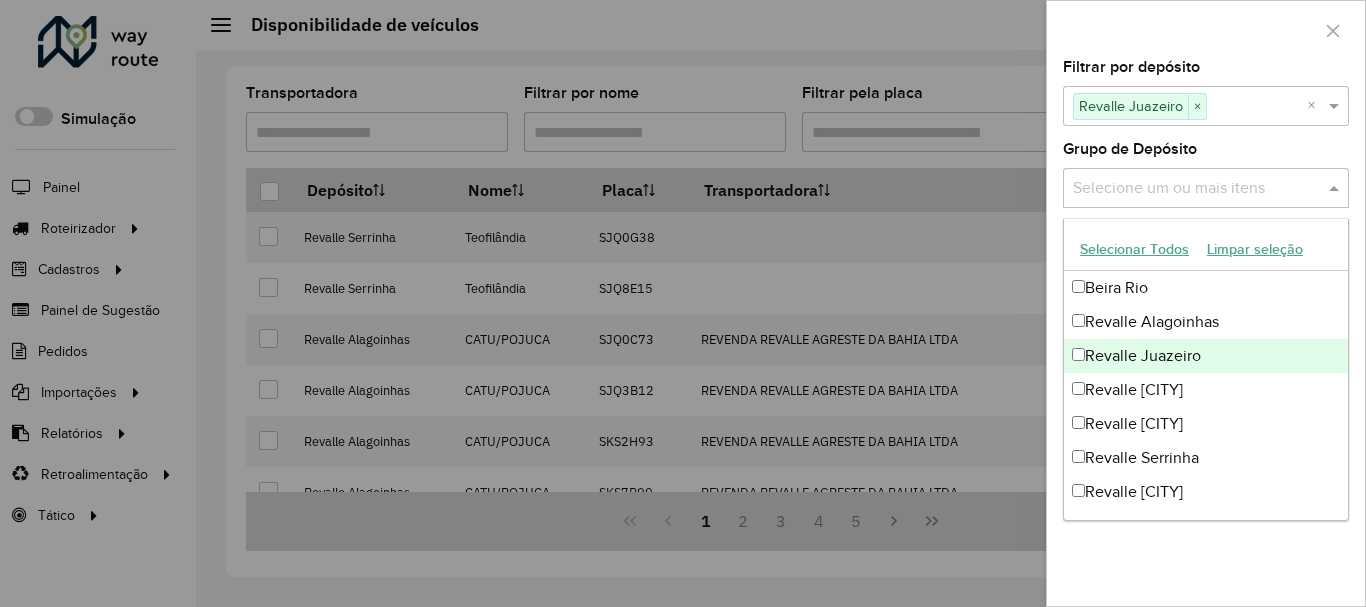click on "Revalle Juazeiro" at bounding box center (1206, 356) 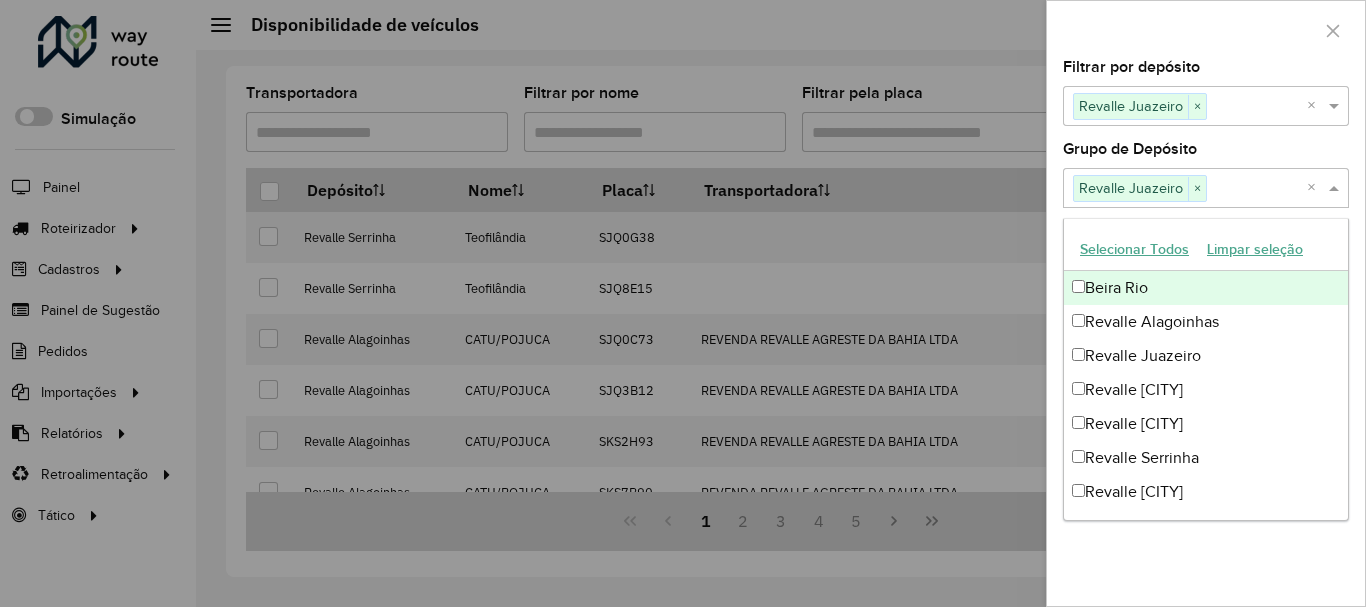 click 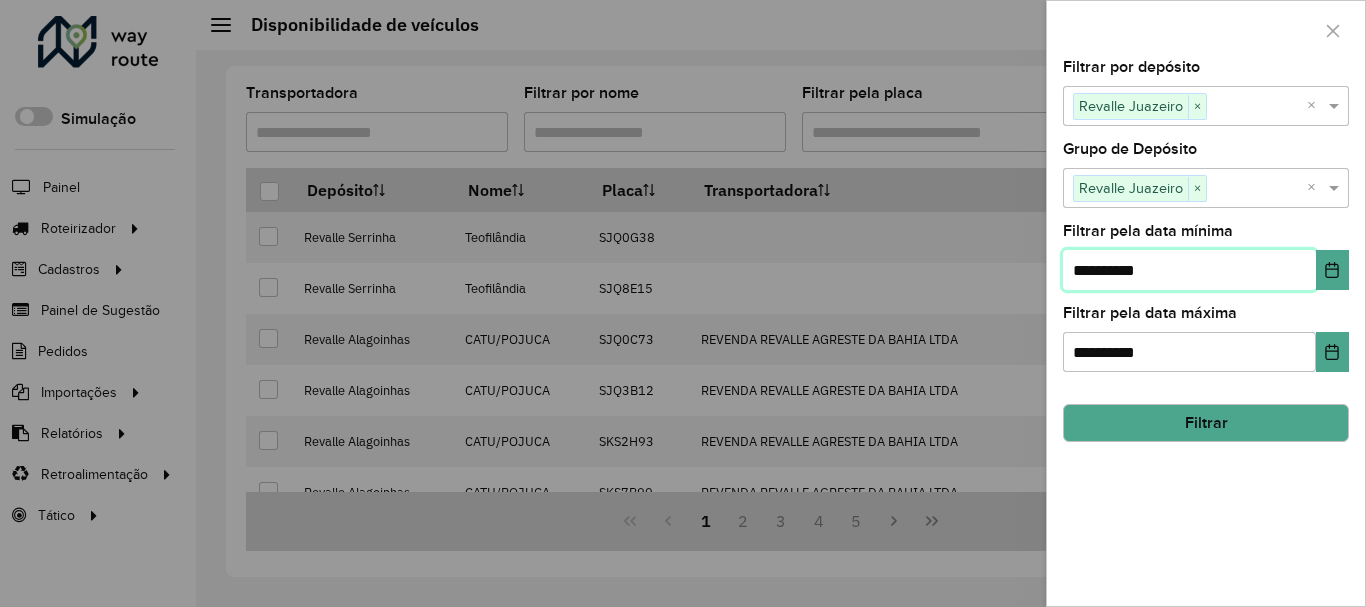 click on "**********" at bounding box center (1189, 270) 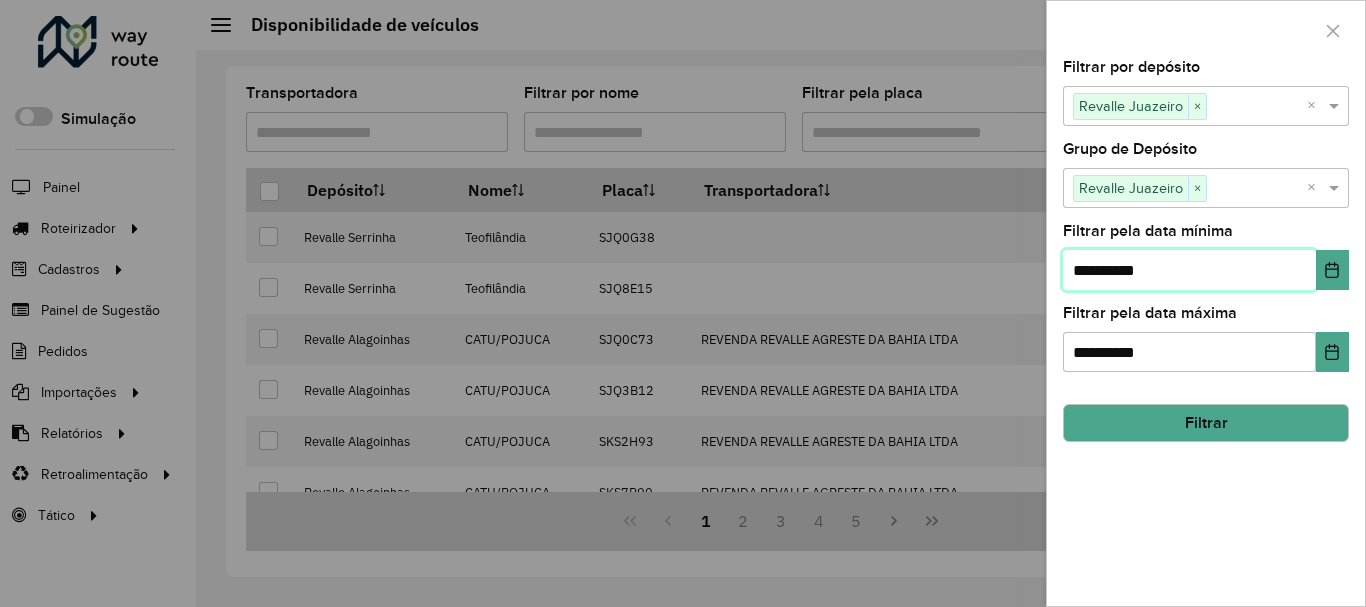 type on "**********" 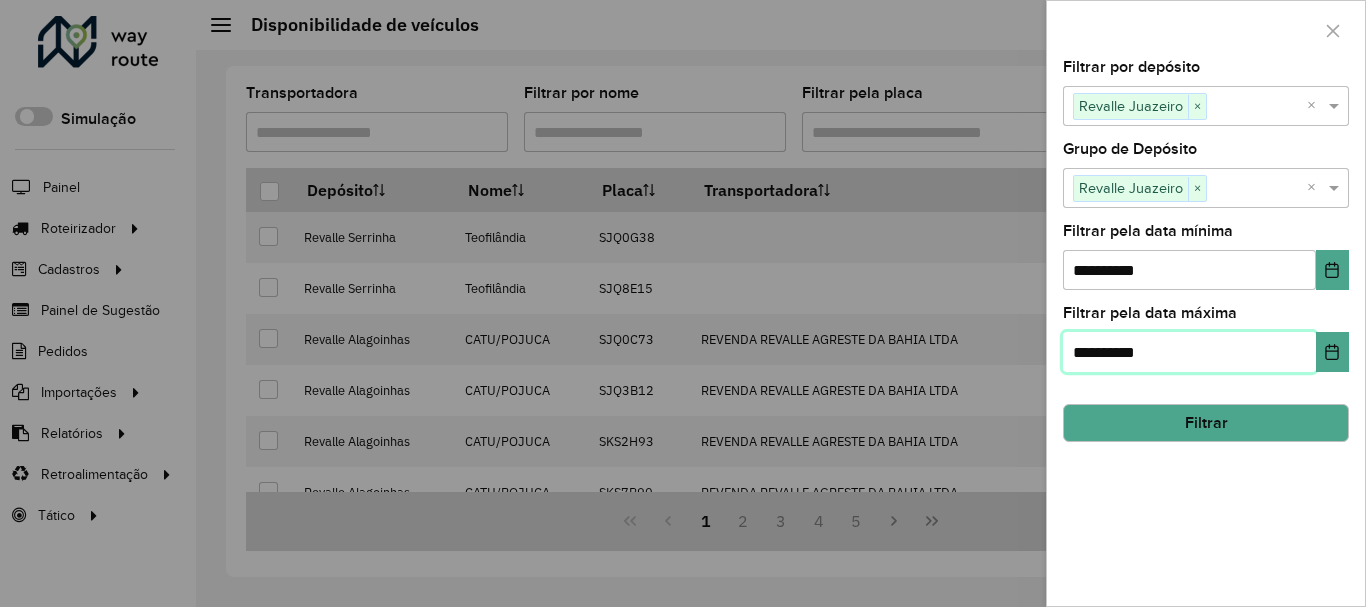 click on "**********" at bounding box center (1189, 352) 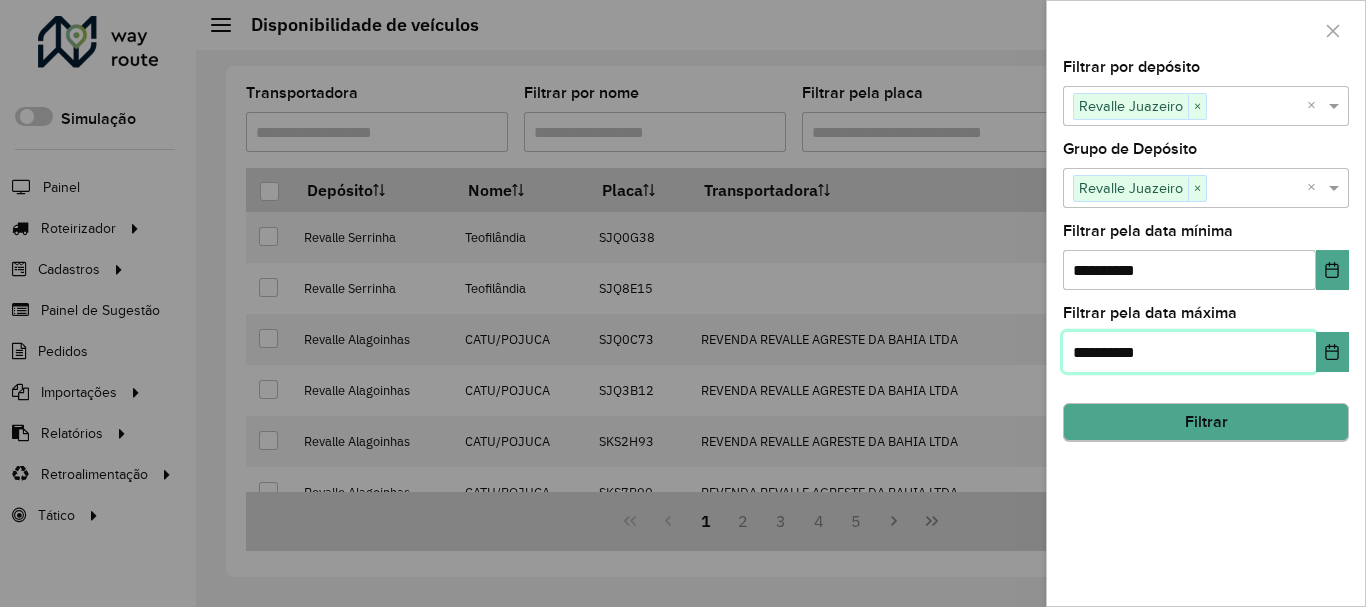 type on "**********" 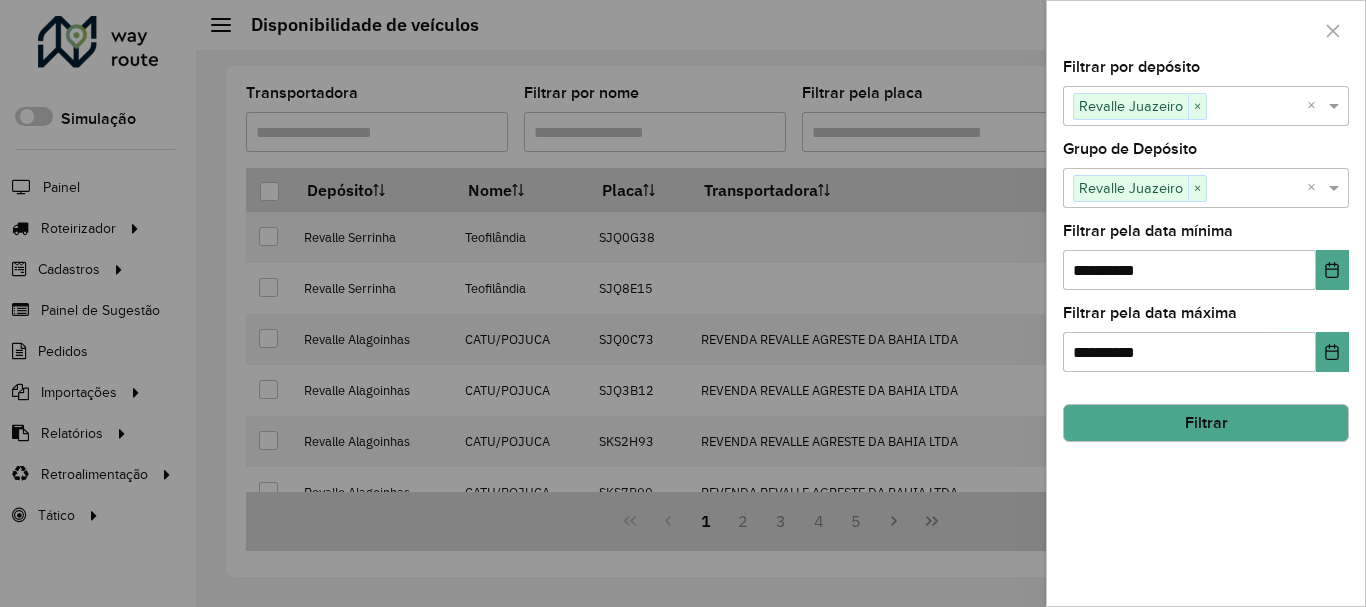 click on "Filtrar" 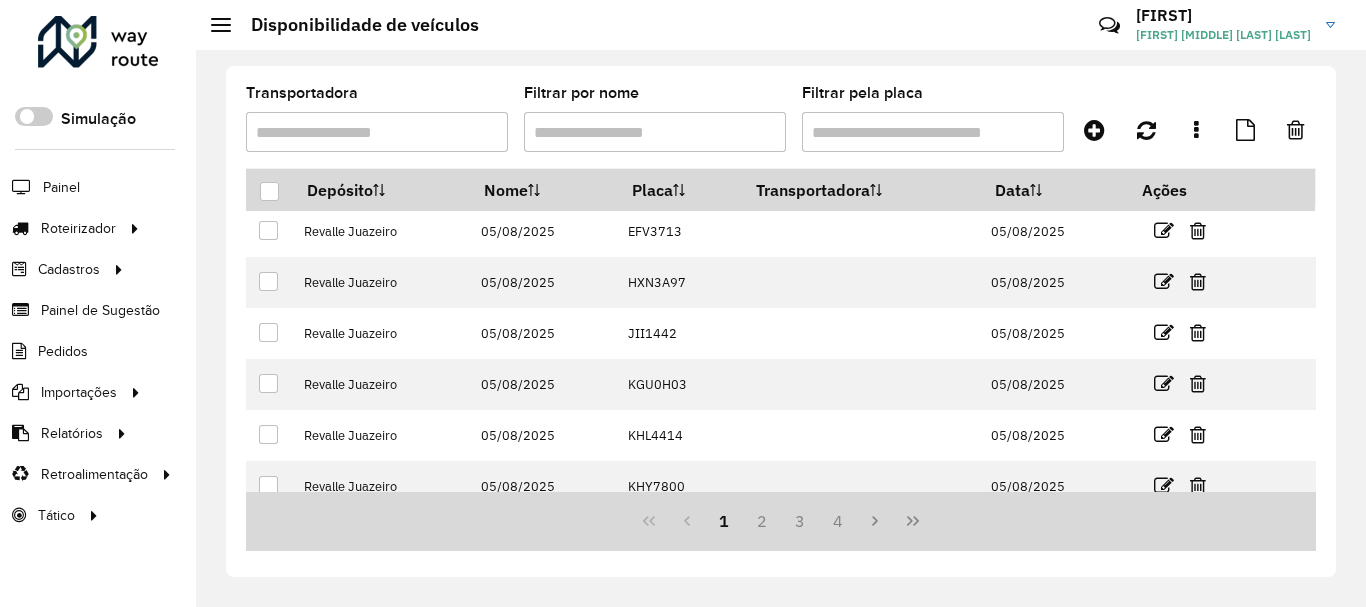 scroll, scrollTop: 0, scrollLeft: 0, axis: both 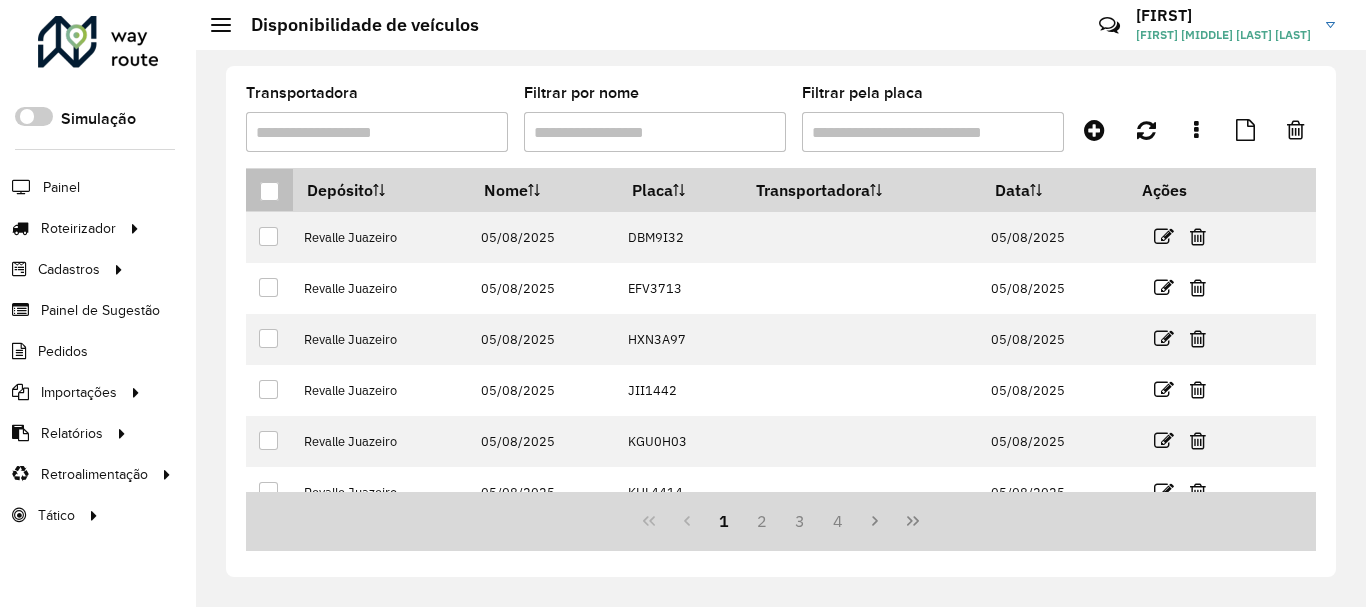 click at bounding box center [269, 191] 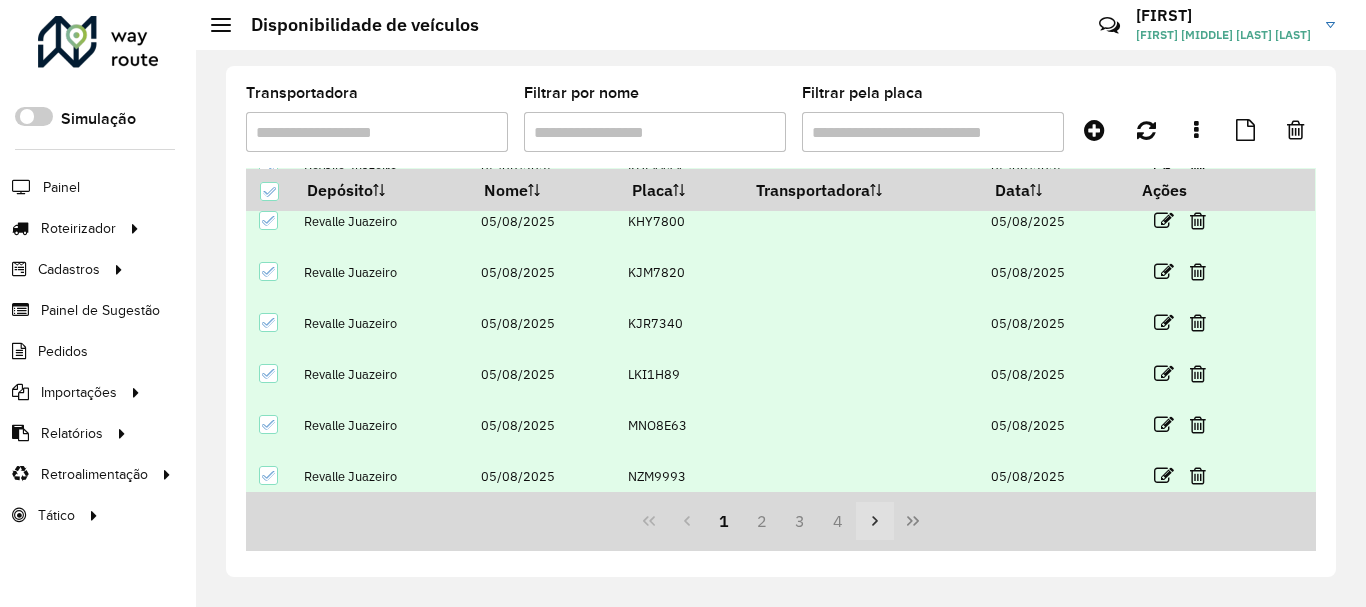 scroll, scrollTop: 332, scrollLeft: 0, axis: vertical 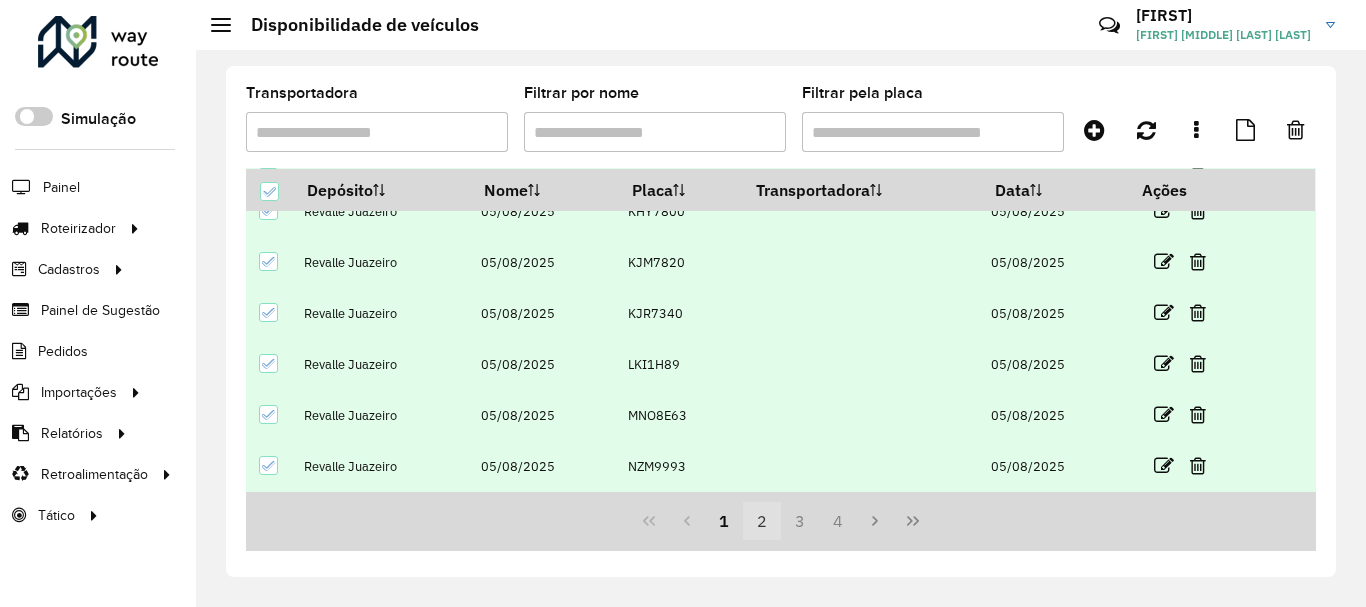 click on "2" at bounding box center [762, 521] 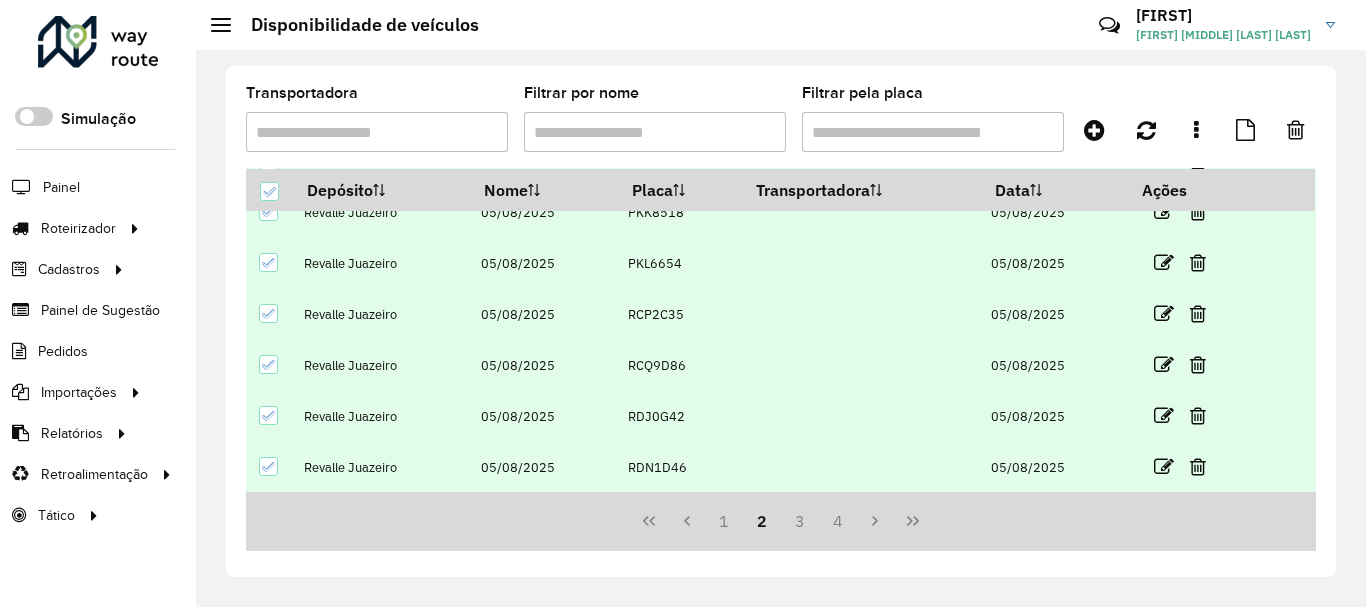 scroll, scrollTop: 332, scrollLeft: 0, axis: vertical 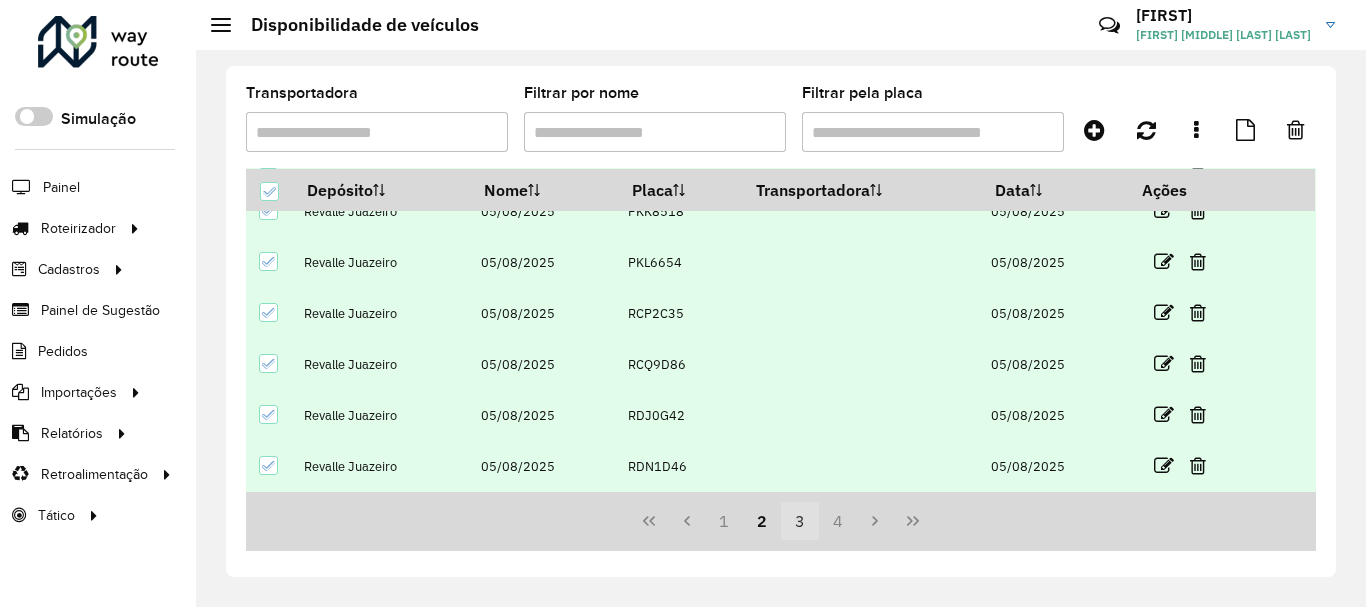 click on "3" at bounding box center [800, 521] 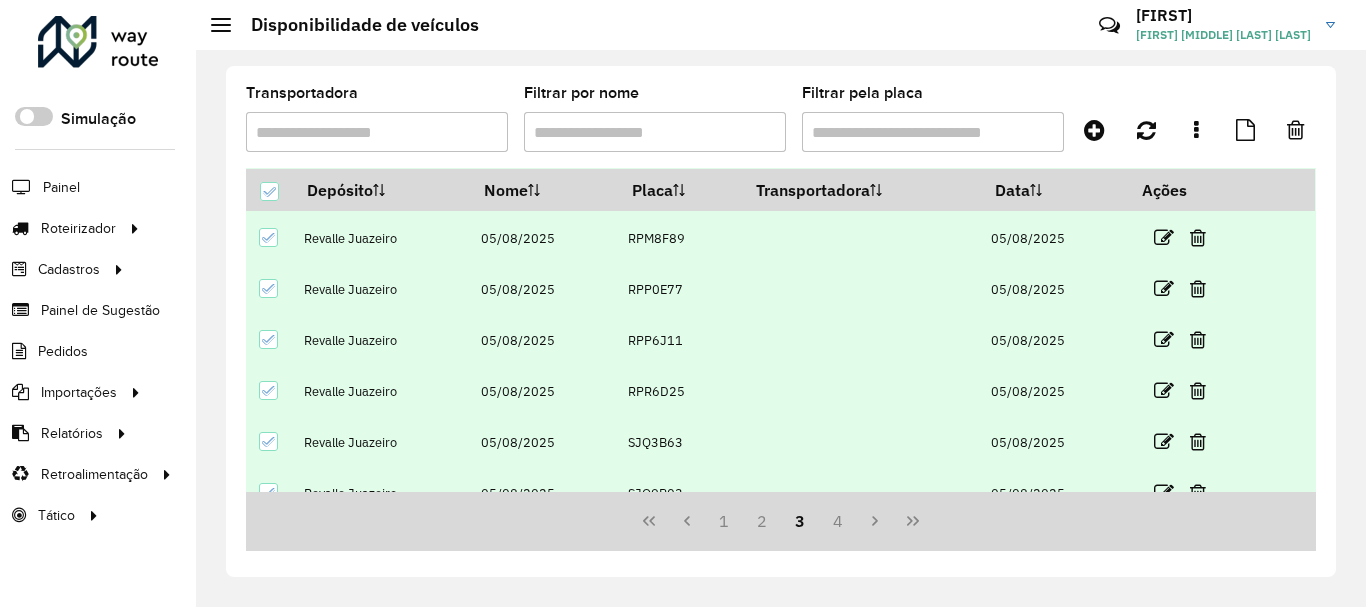 scroll, scrollTop: 332, scrollLeft: 0, axis: vertical 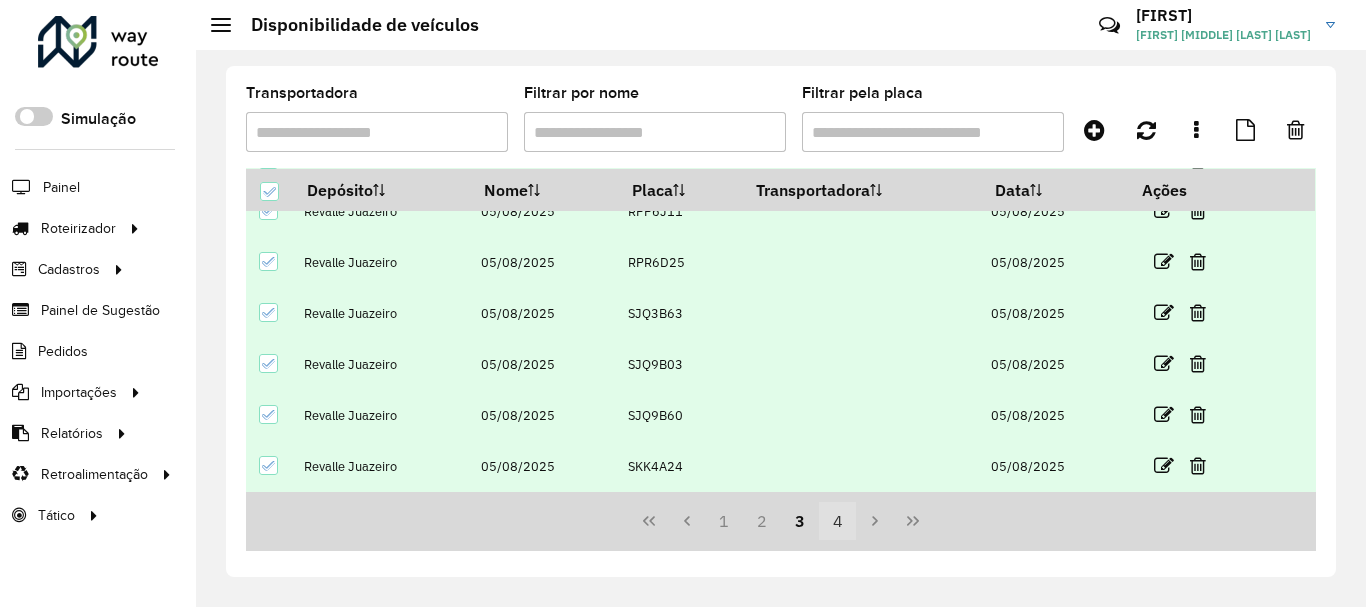 click on "4" at bounding box center [838, 521] 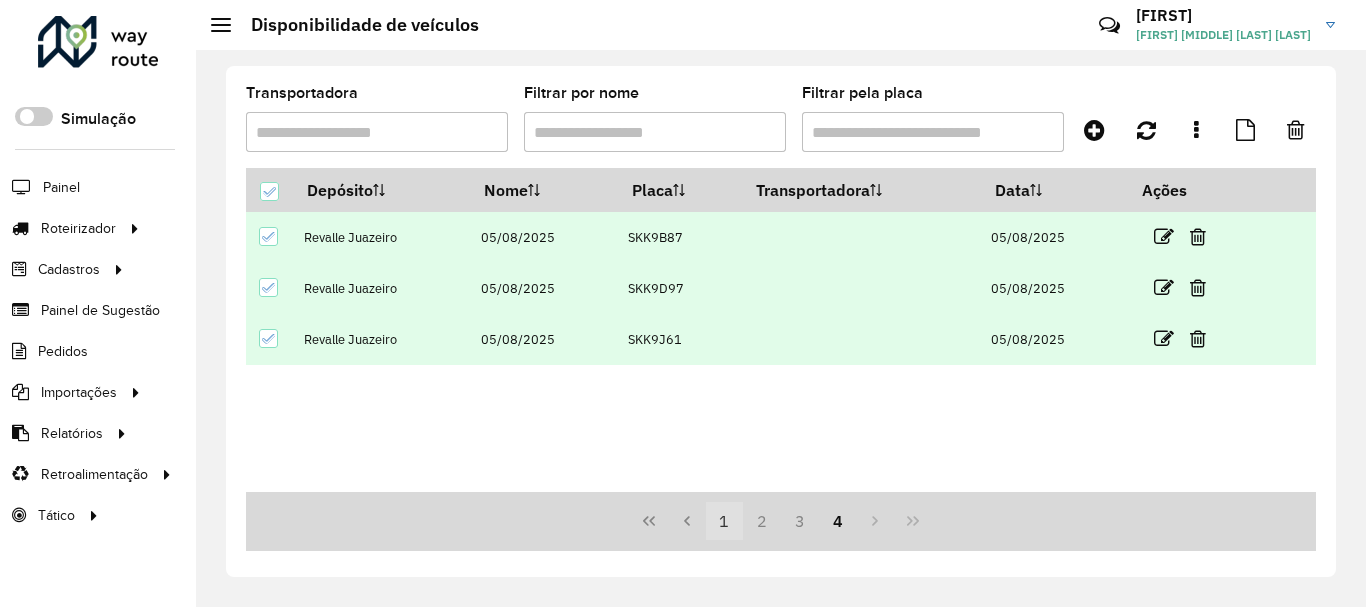 click on "1" at bounding box center (725, 521) 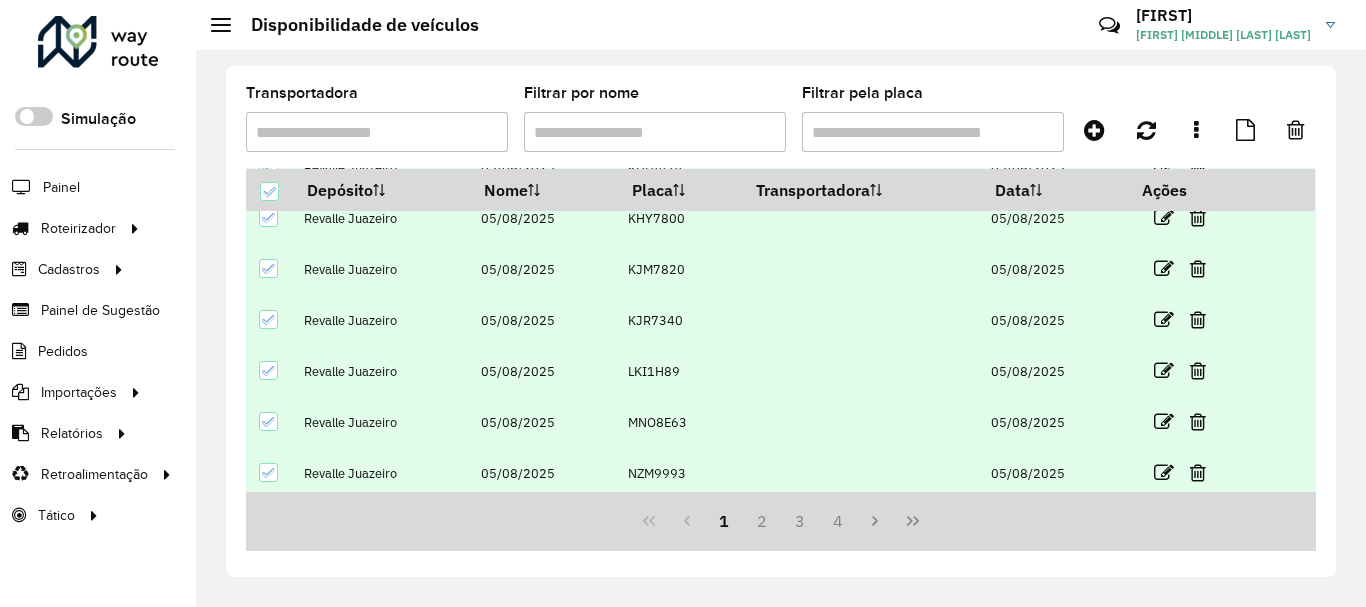 scroll, scrollTop: 332, scrollLeft: 0, axis: vertical 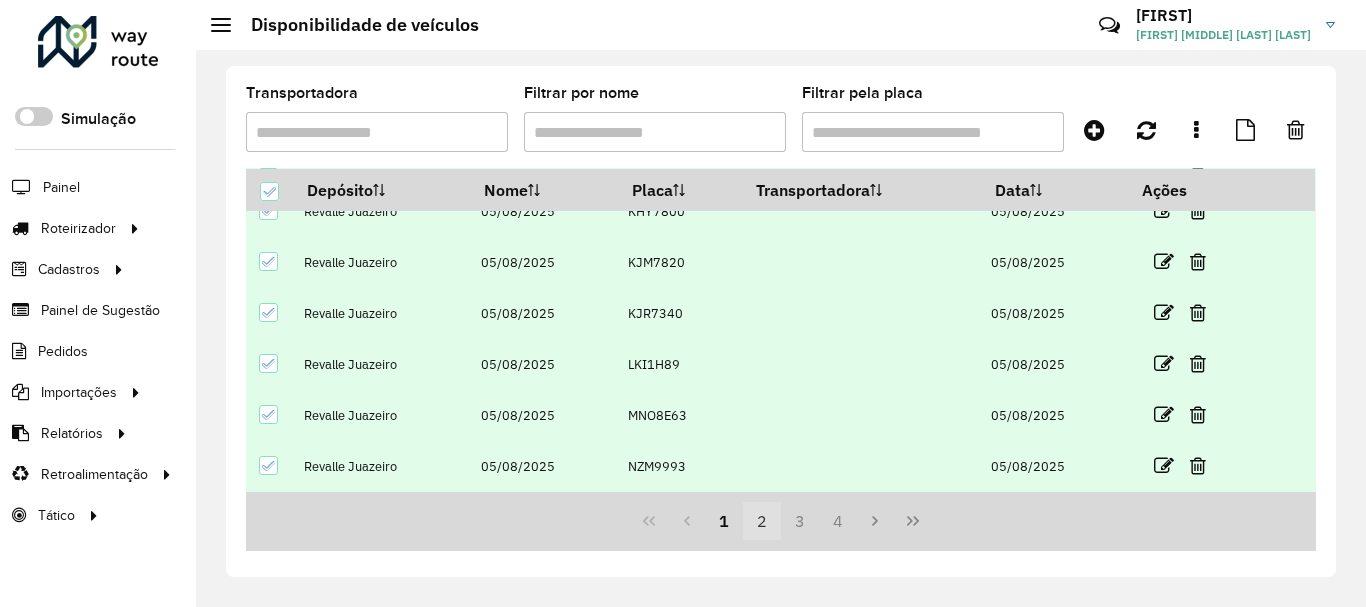 click on "2" at bounding box center [762, 521] 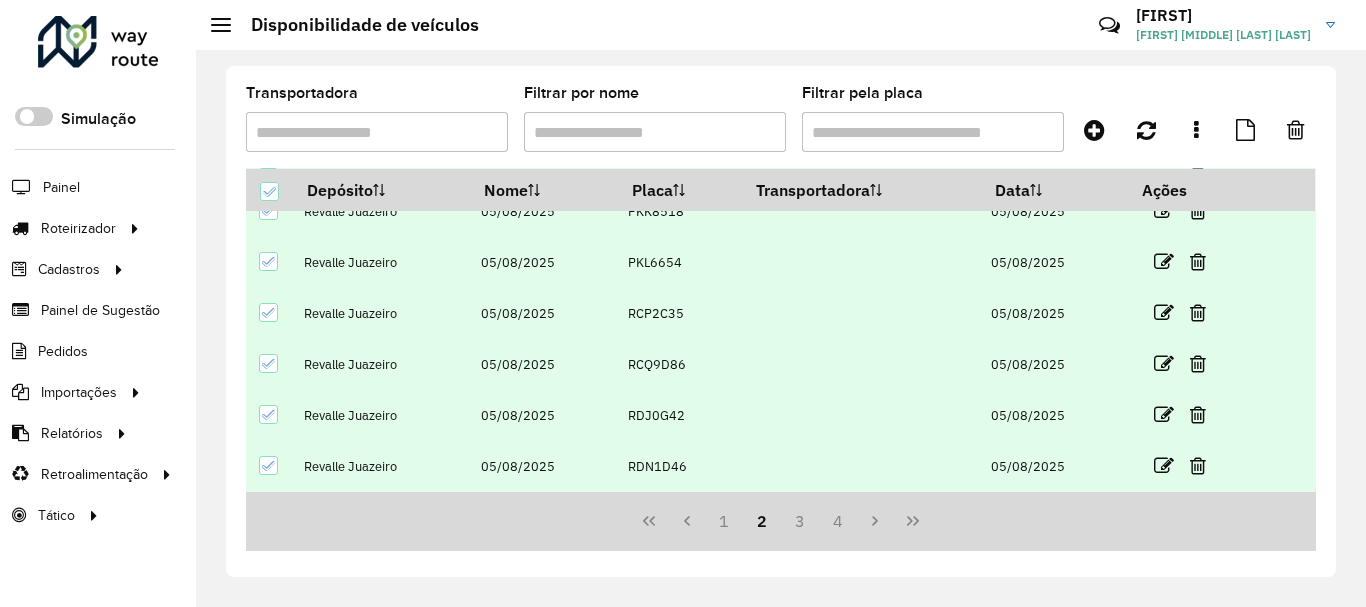 scroll, scrollTop: 0, scrollLeft: 0, axis: both 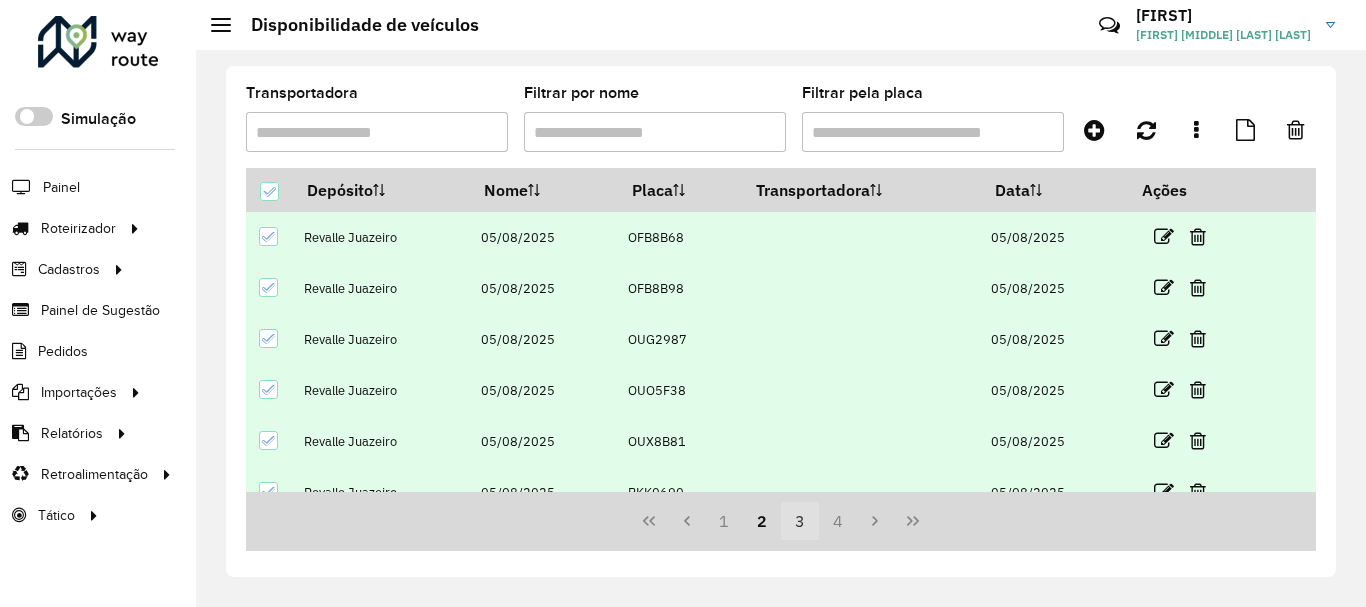 click on "3" at bounding box center (800, 521) 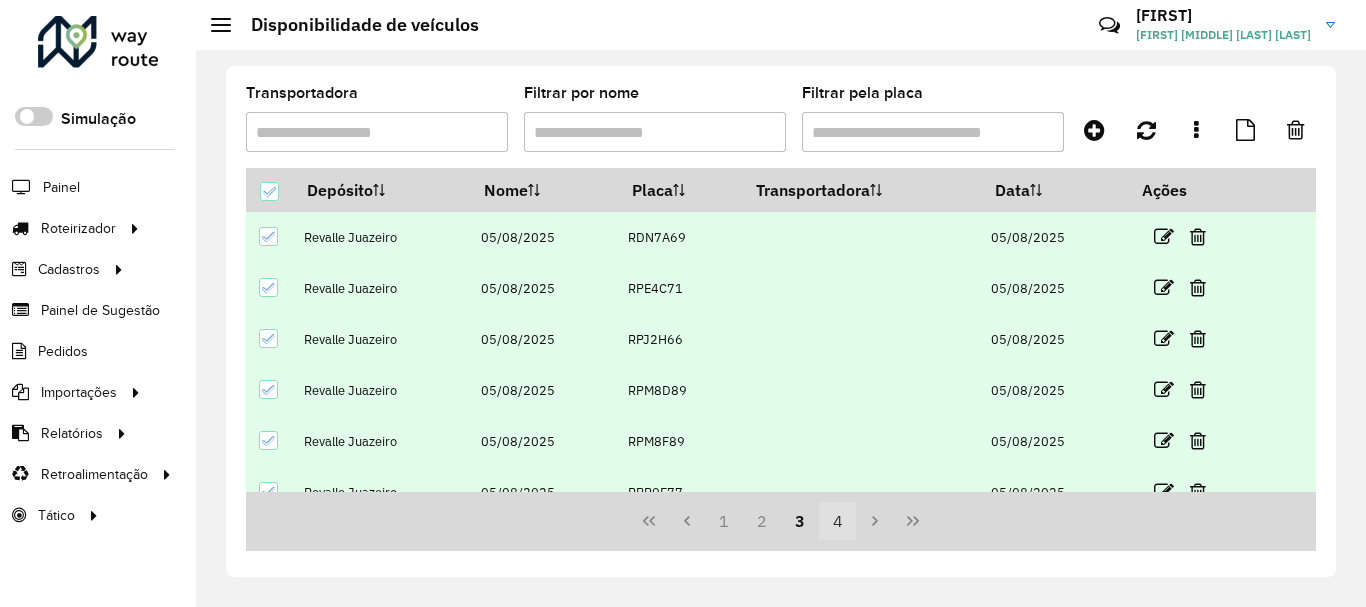 click on "4" at bounding box center (838, 521) 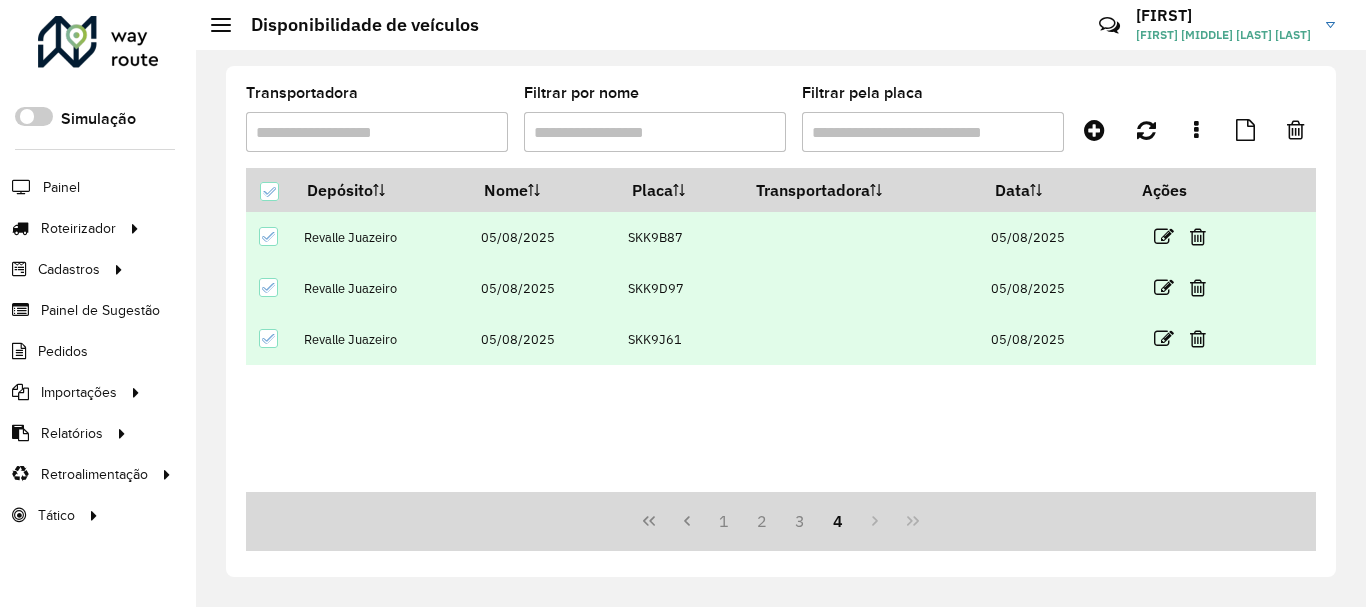 click on "Depósito   Nome   Placa   Transportadora   Data   Ações   Revalle [CITY]   05/08/2025   SKK9B87      05/08/2025   Revalle [CITY]   05/08/2025   SKK9D97      05/08/2025   Revalle [CITY]   05/08/2025   SKK9J61      05/08/2025" at bounding box center [781, 330] 